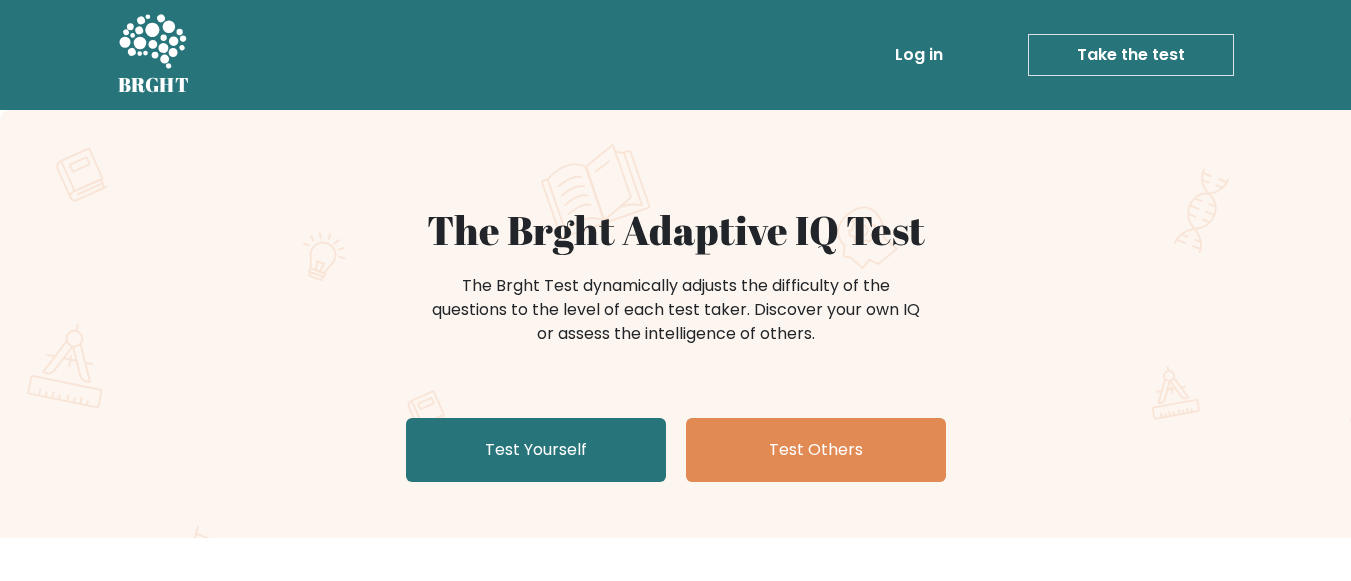 scroll, scrollTop: 0, scrollLeft: 0, axis: both 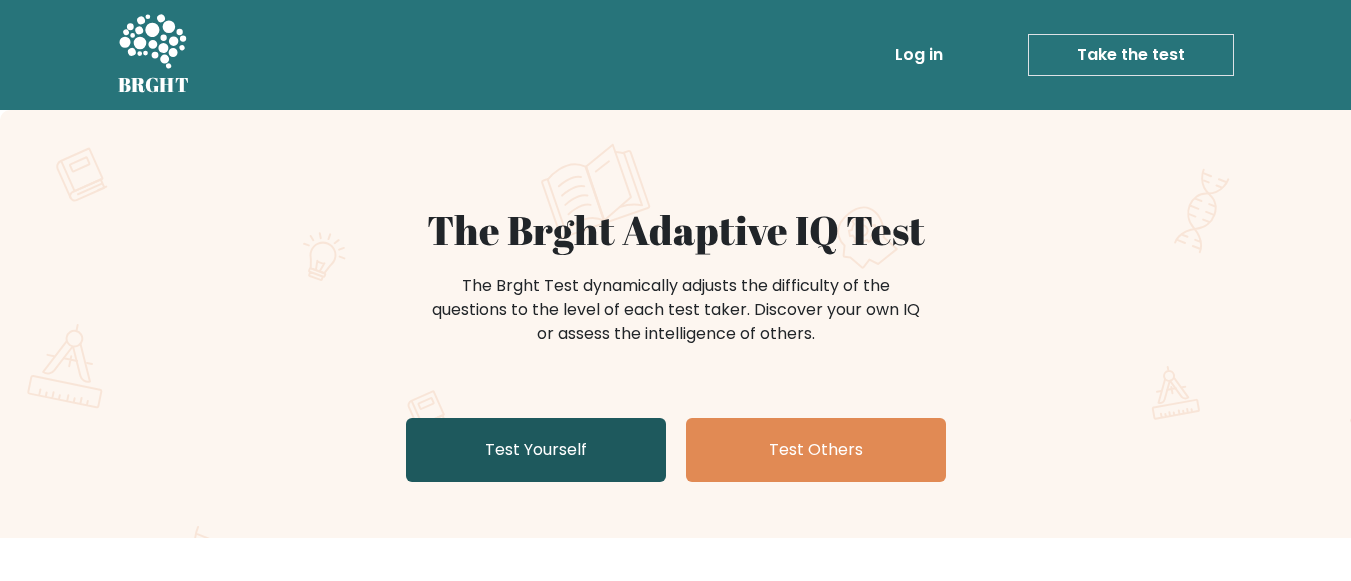 click on "Test Yourself" at bounding box center (536, 450) 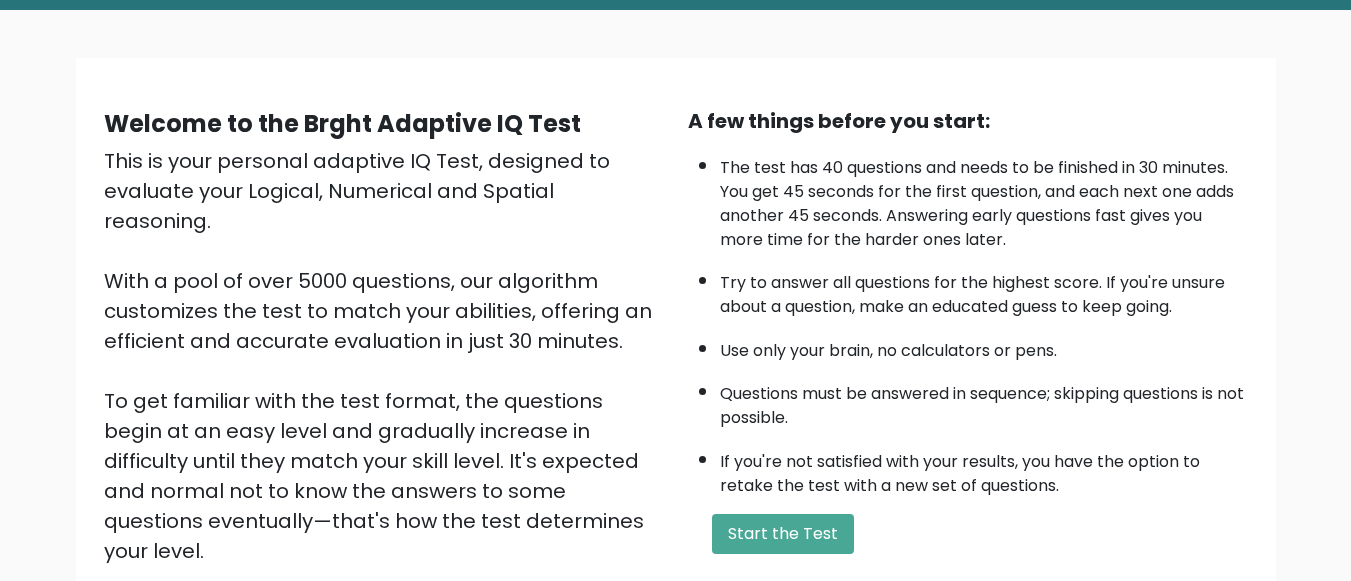 scroll, scrollTop: 335, scrollLeft: 0, axis: vertical 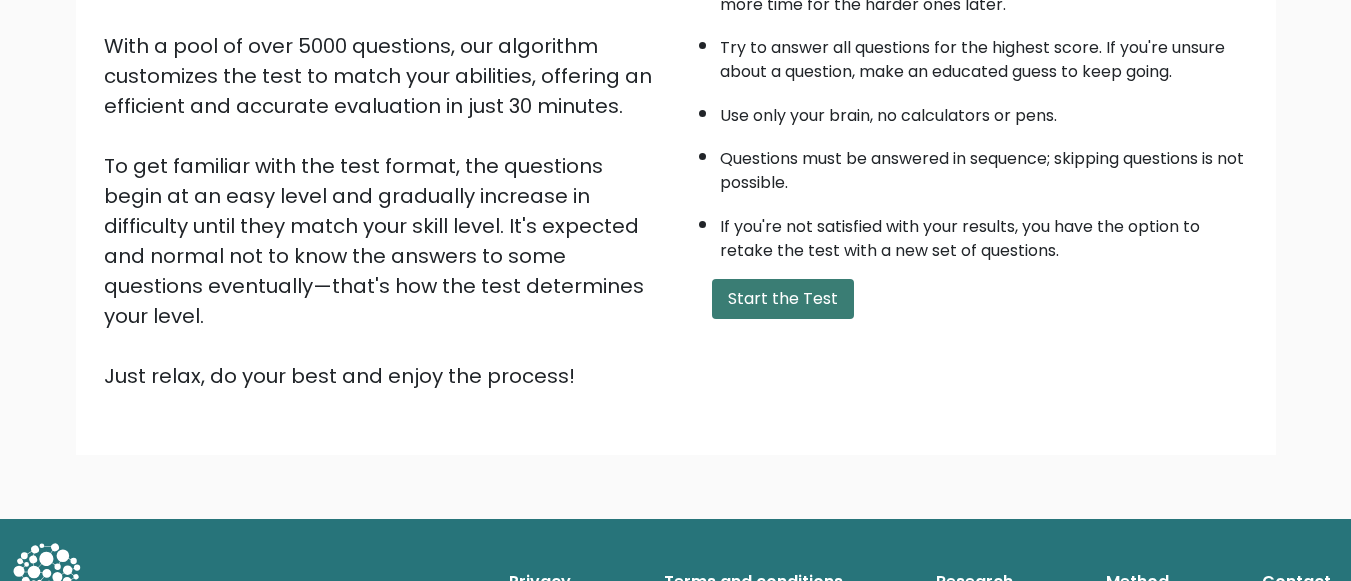 click on "Start the Test" at bounding box center [783, 299] 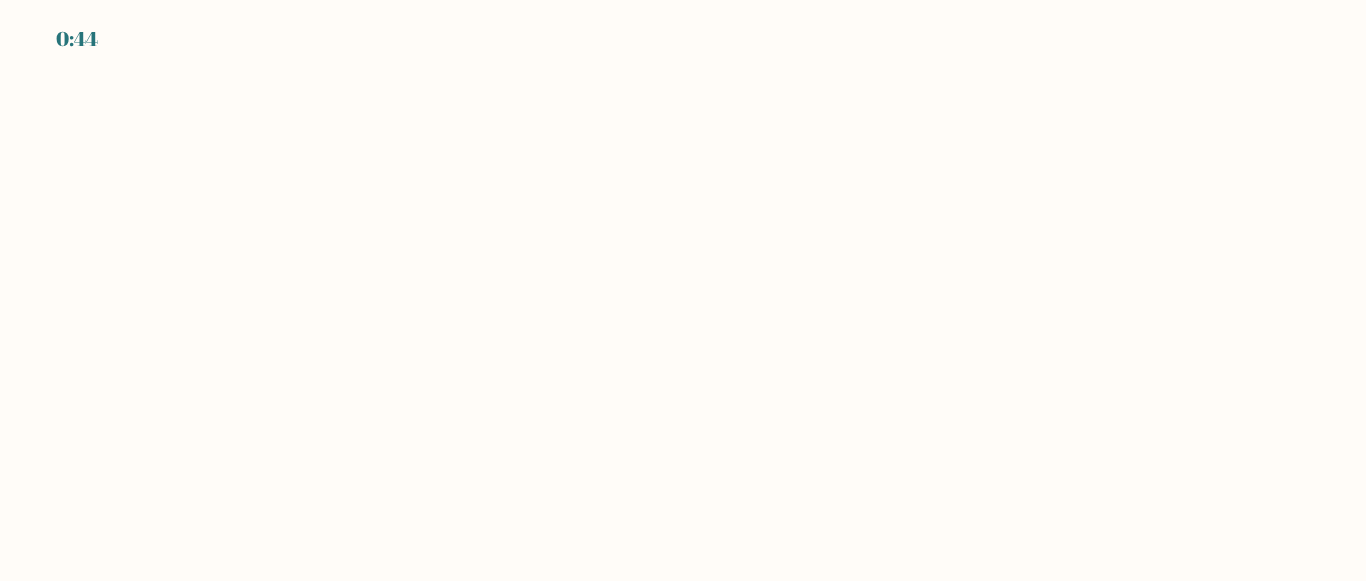 scroll, scrollTop: 0, scrollLeft: 0, axis: both 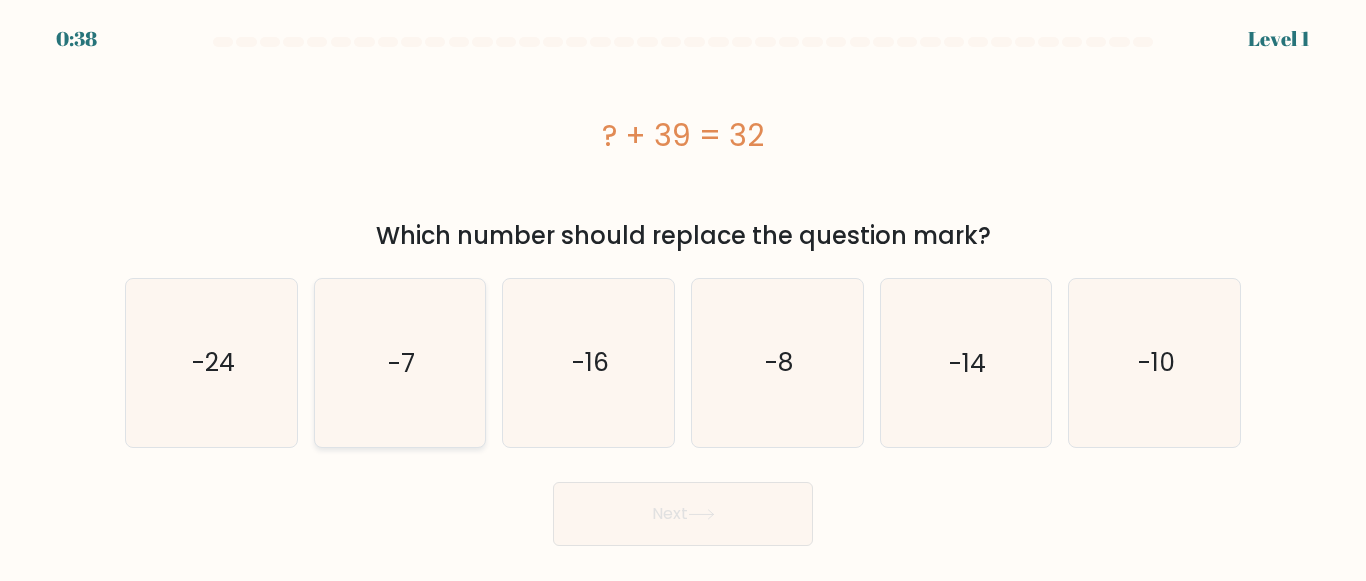 click on "-7" 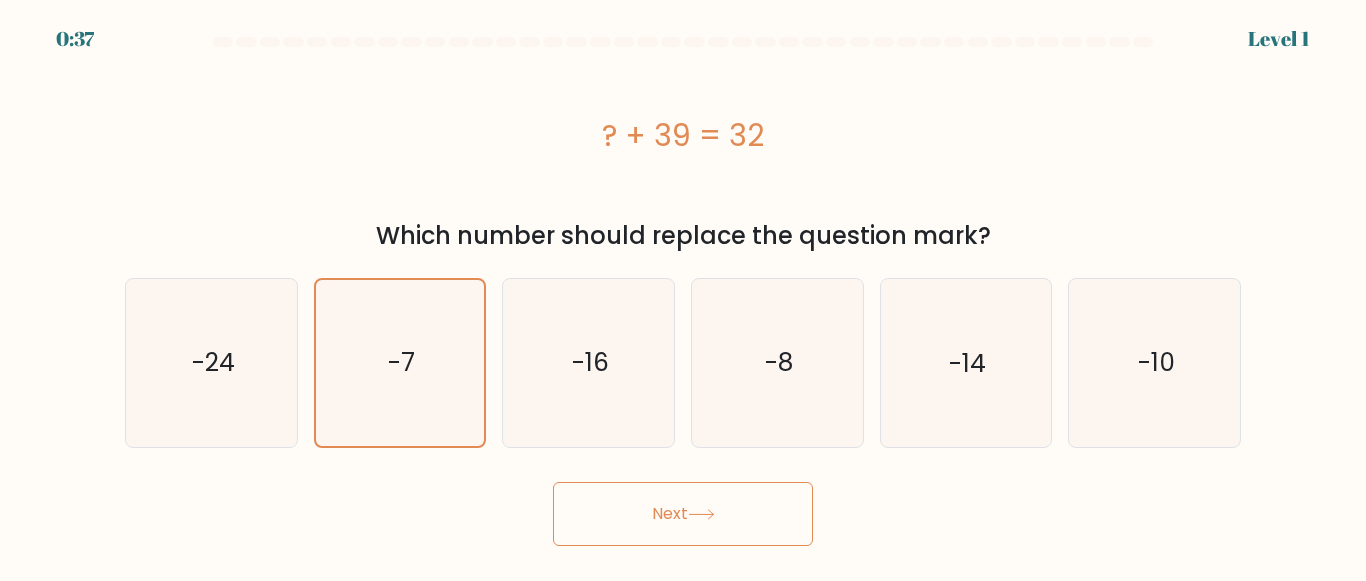 drag, startPoint x: 622, startPoint y: 484, endPoint x: 635, endPoint y: 498, distance: 19.104973 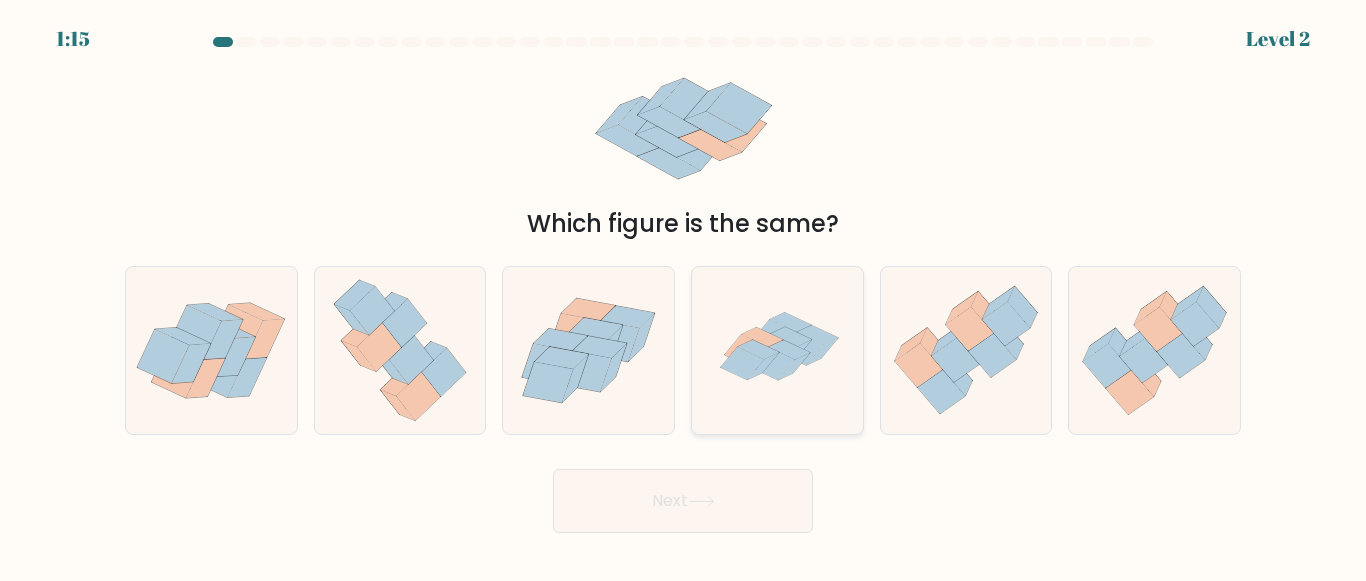 click 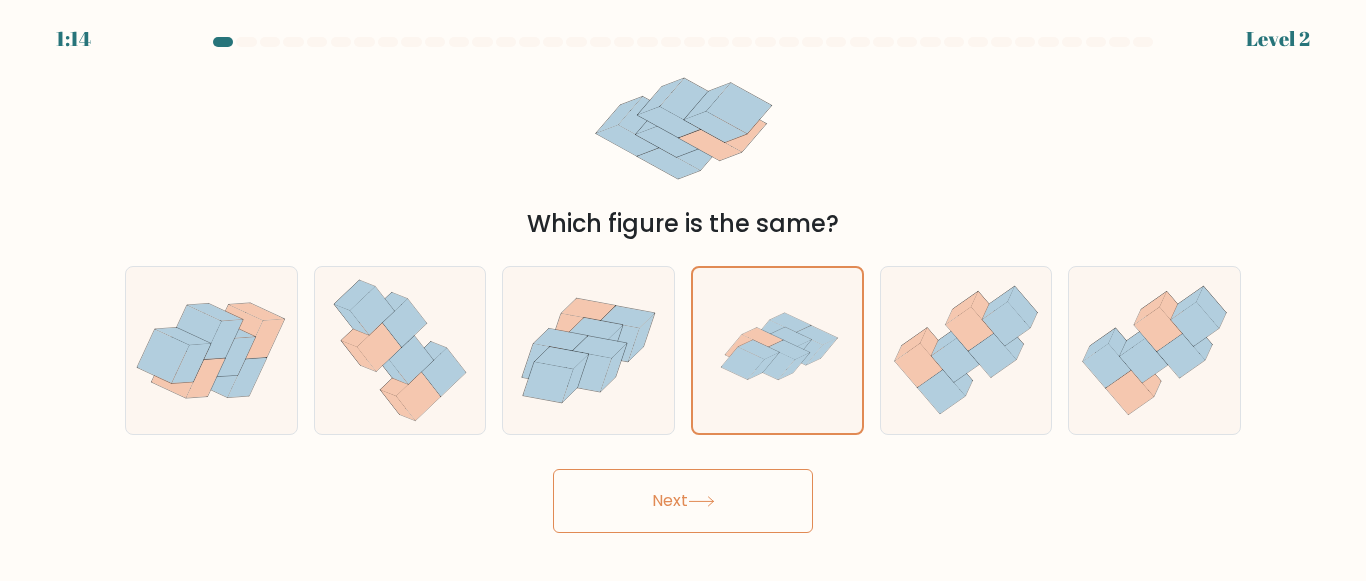 click on "Next" at bounding box center [683, 501] 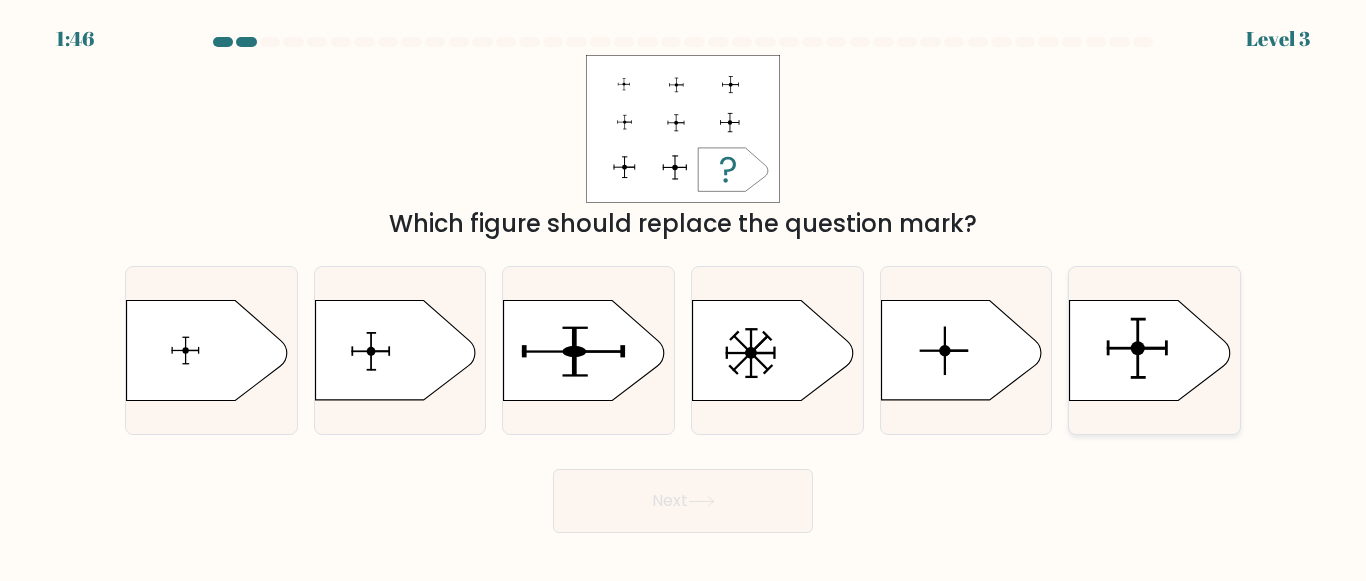 click 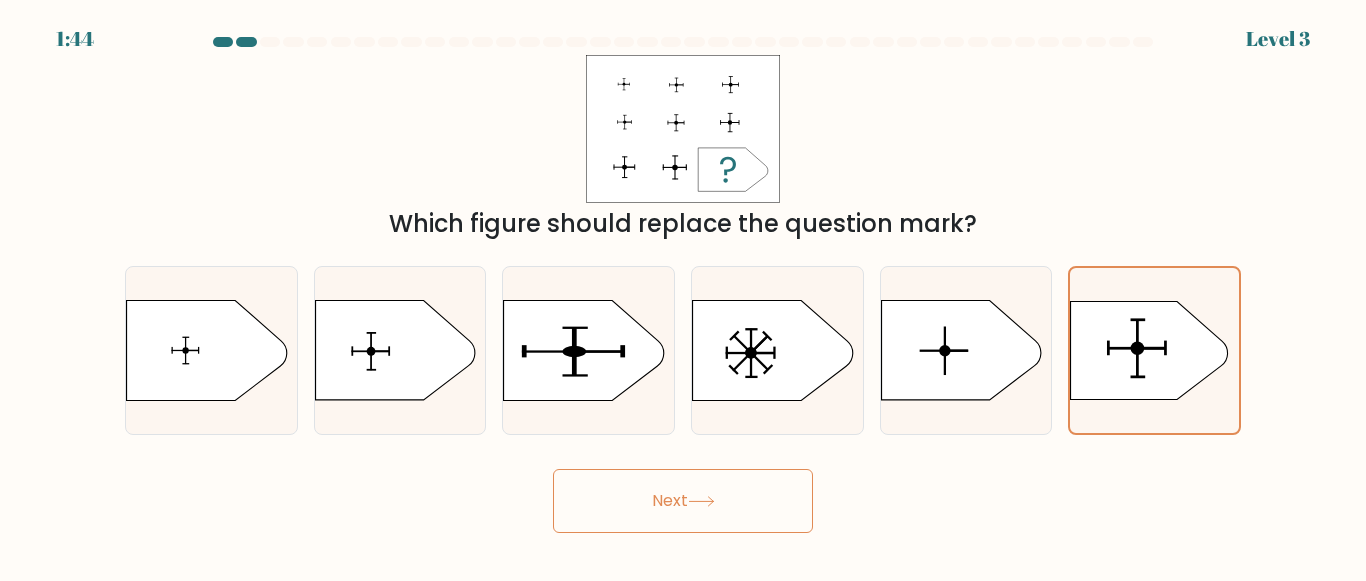 click on "Next" at bounding box center (683, 501) 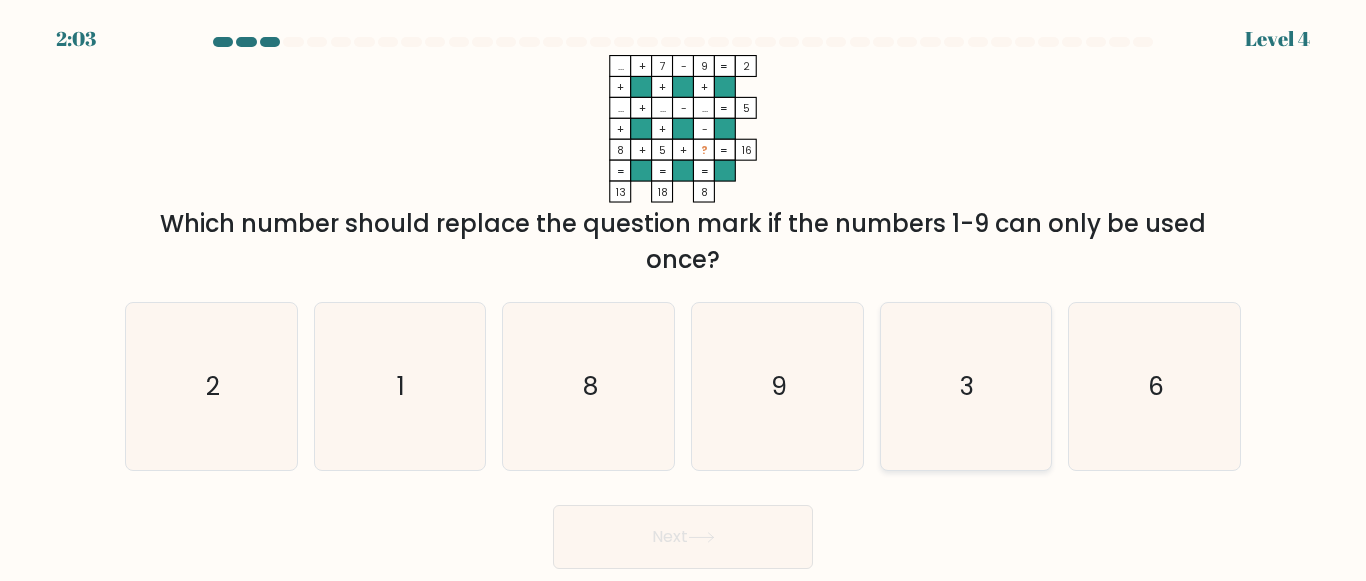 click on "3" 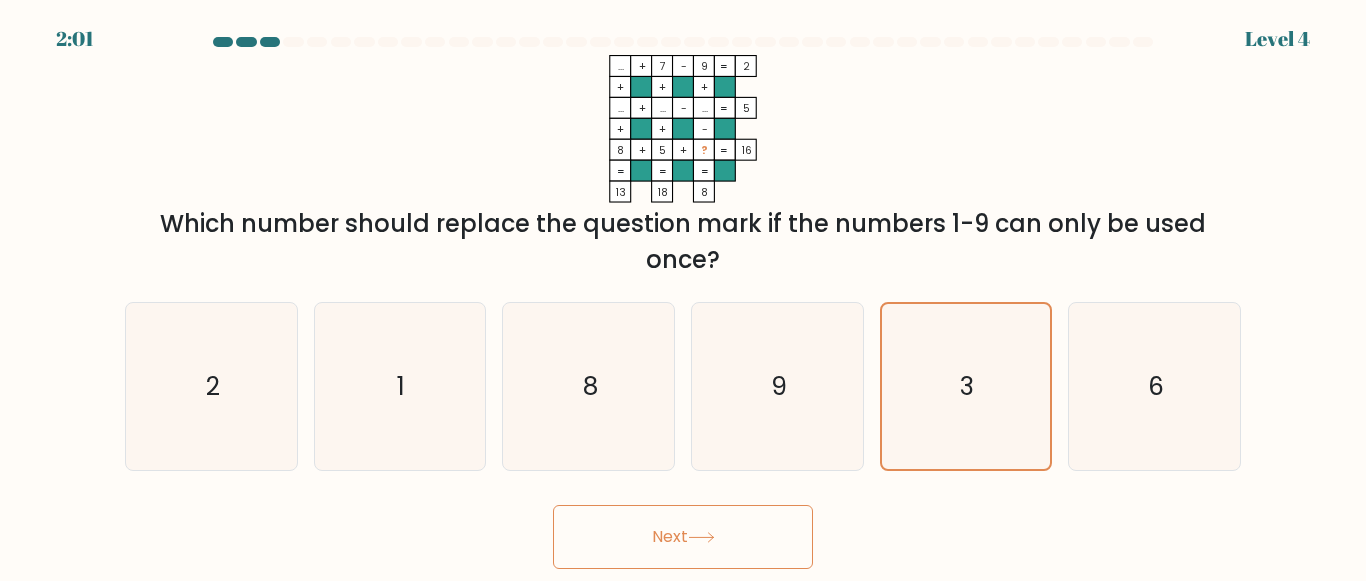 click on "Next" at bounding box center [683, 537] 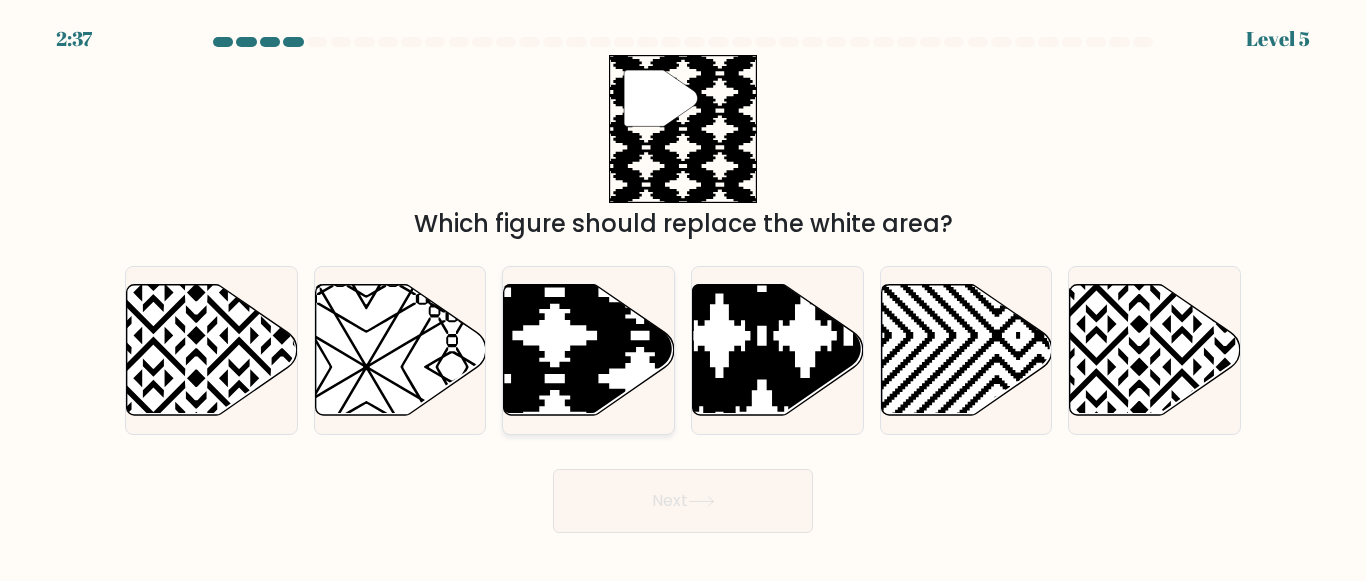 click 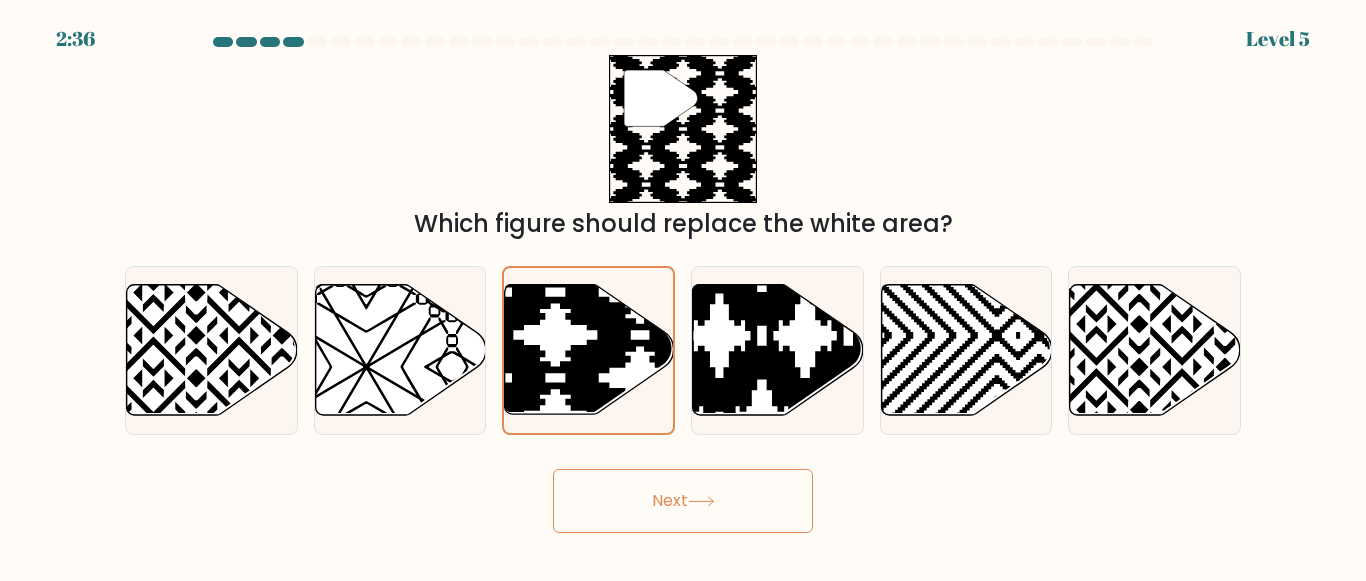 click on "Next" at bounding box center (683, 501) 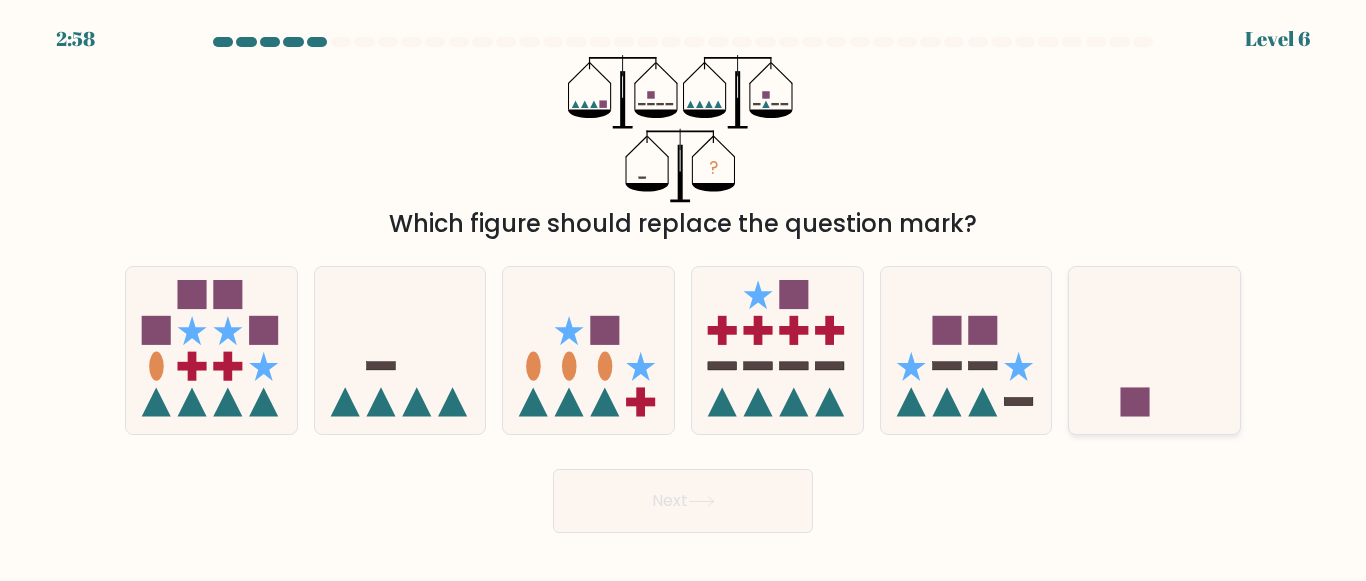 click 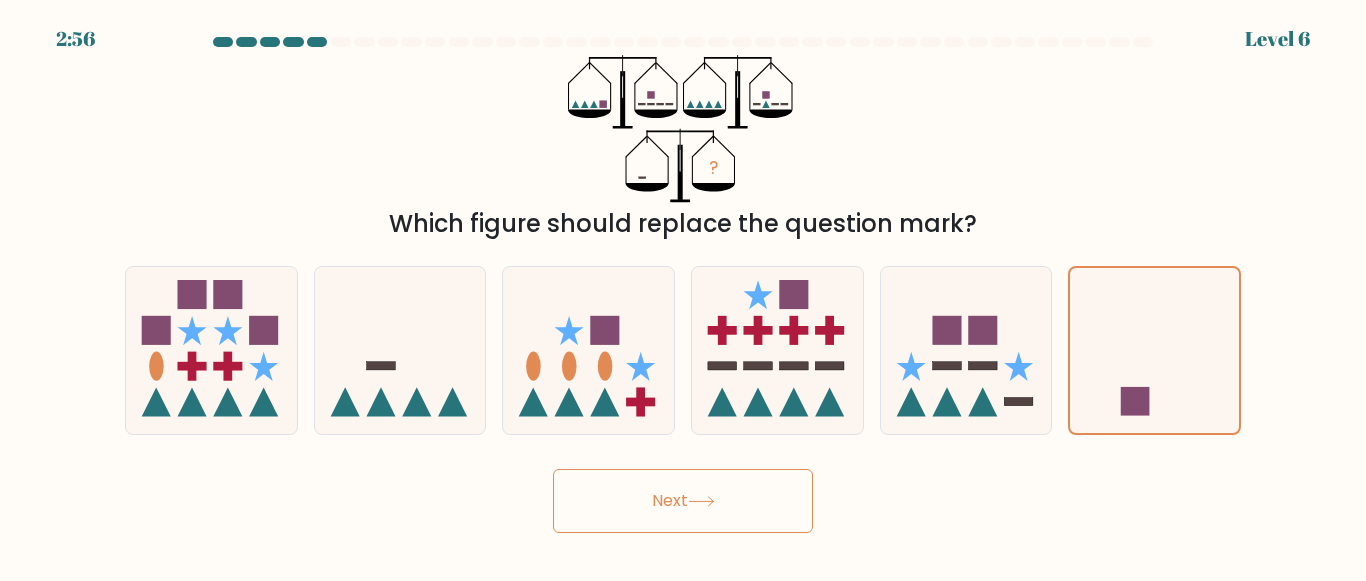 click on "Next" at bounding box center [683, 501] 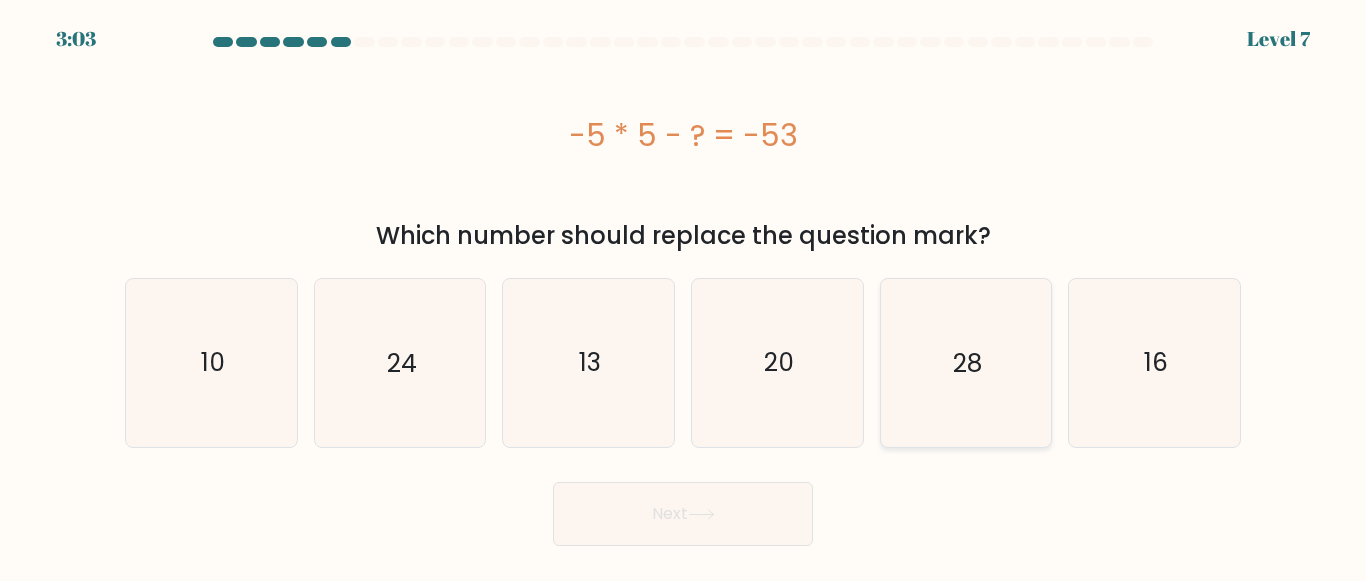 click on "28" 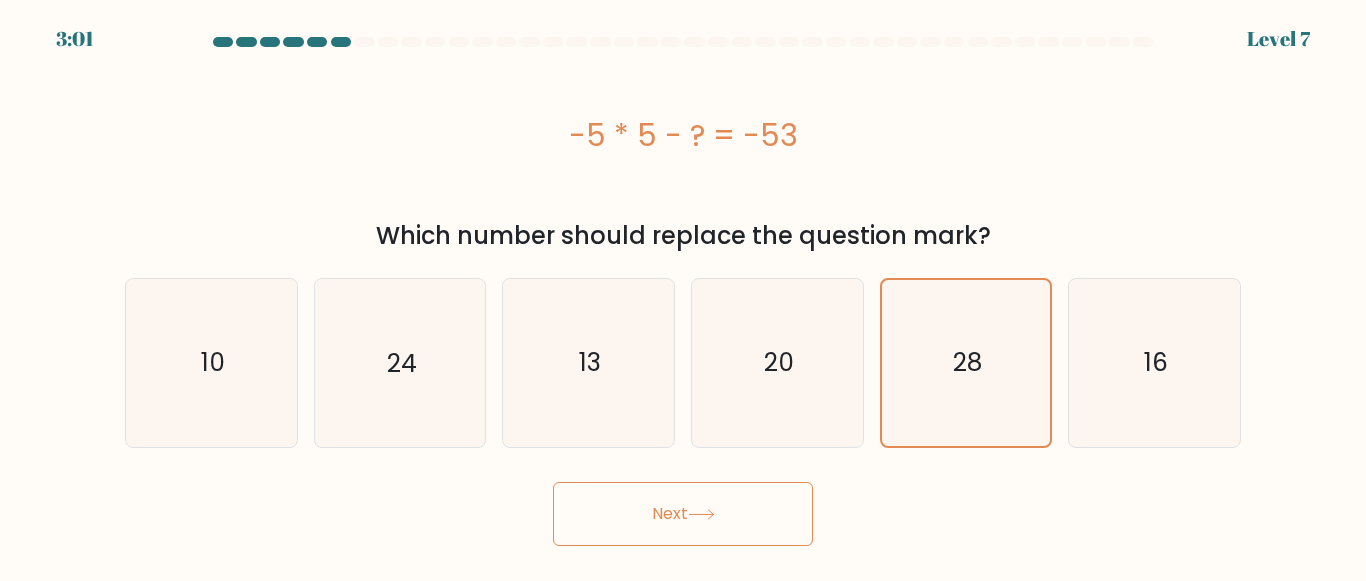 click on "Next" at bounding box center (683, 514) 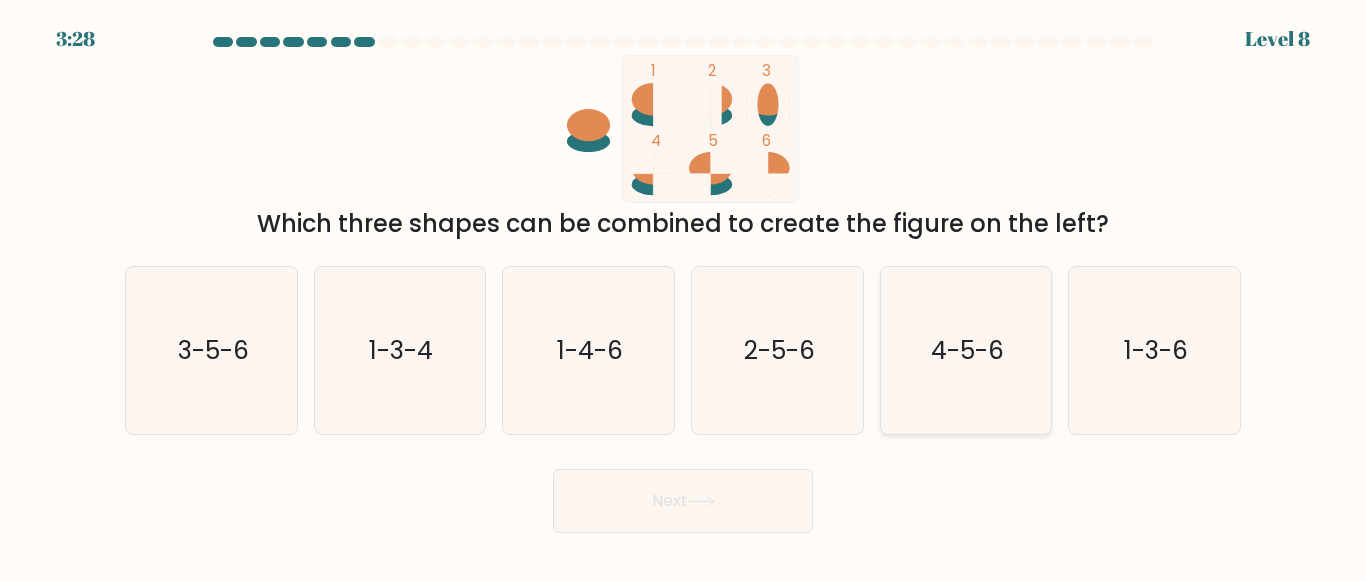 click on "4-5-6" 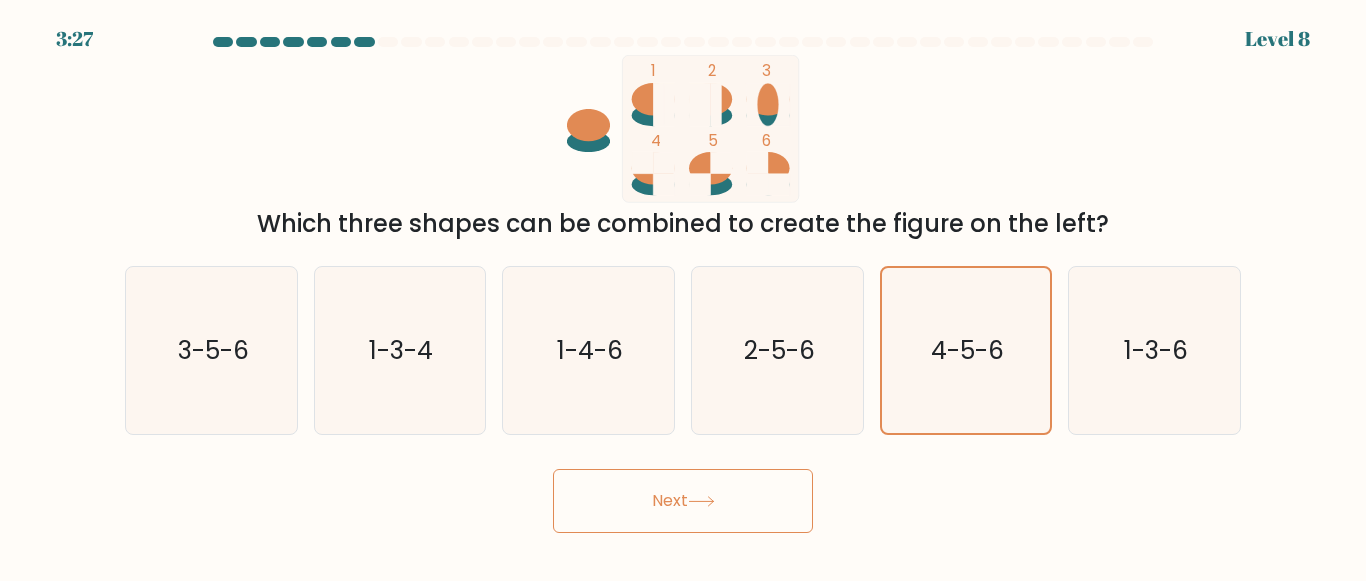 click on "Next" at bounding box center [683, 501] 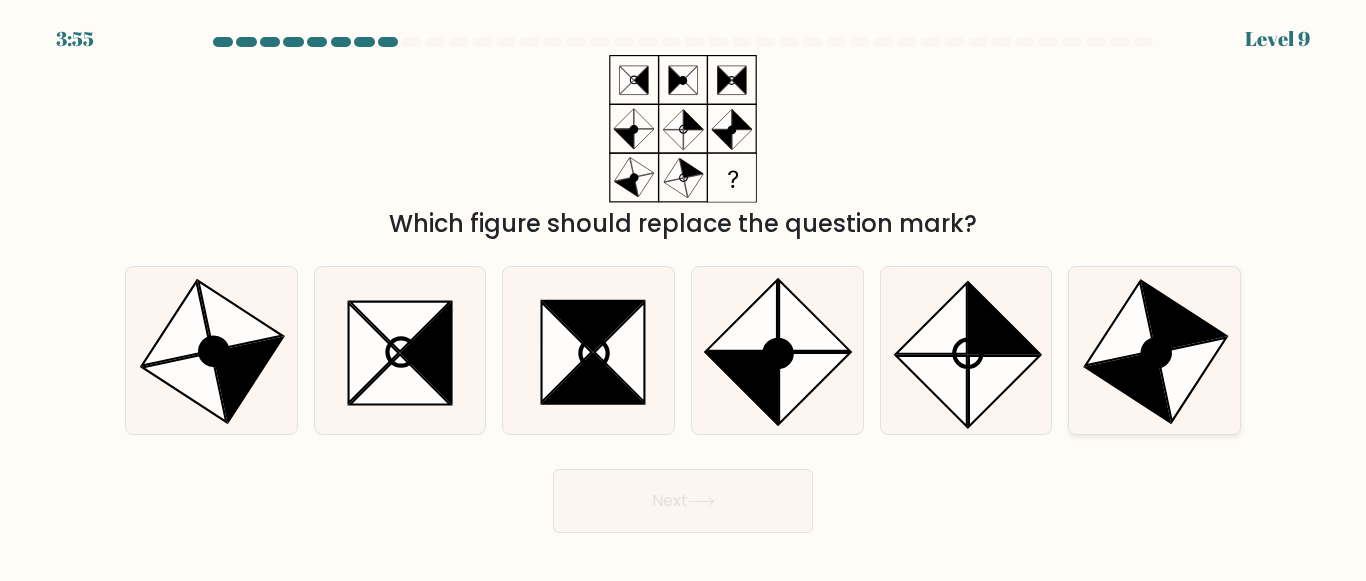 click 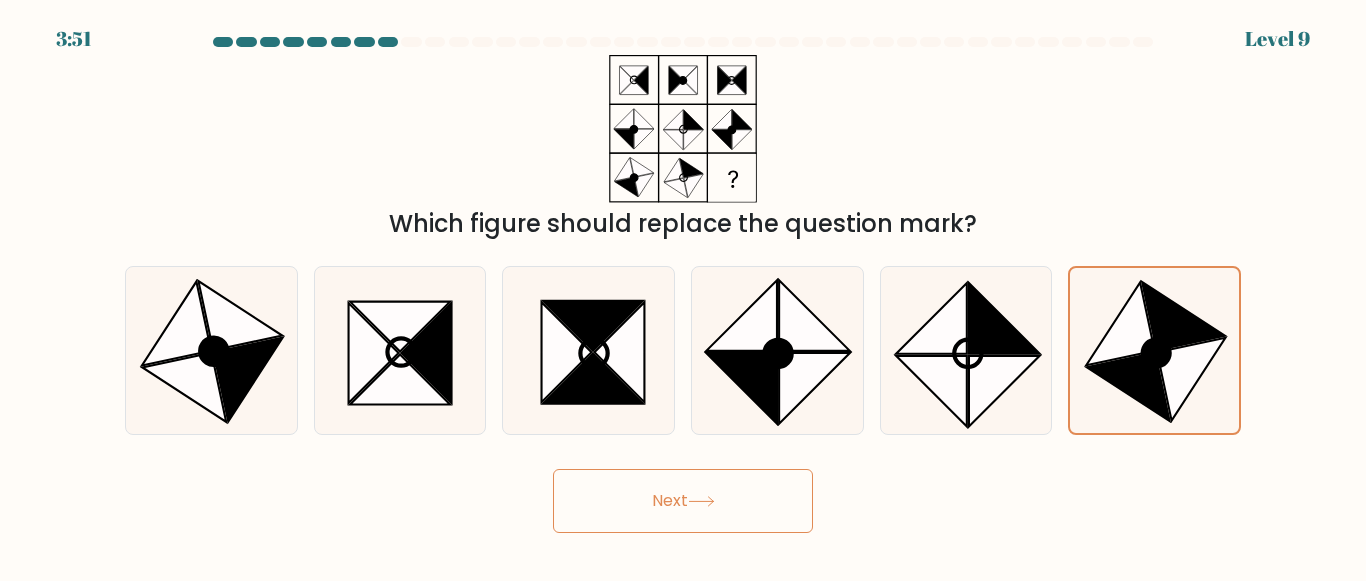 click on "Next" at bounding box center [683, 501] 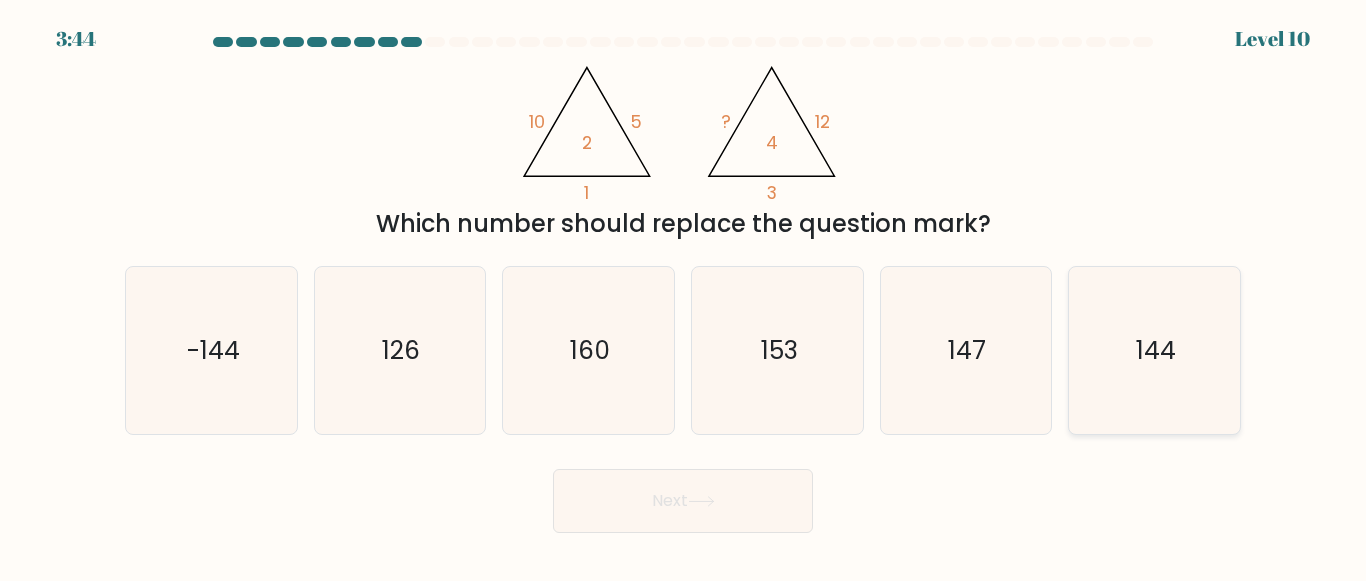 click on "144" 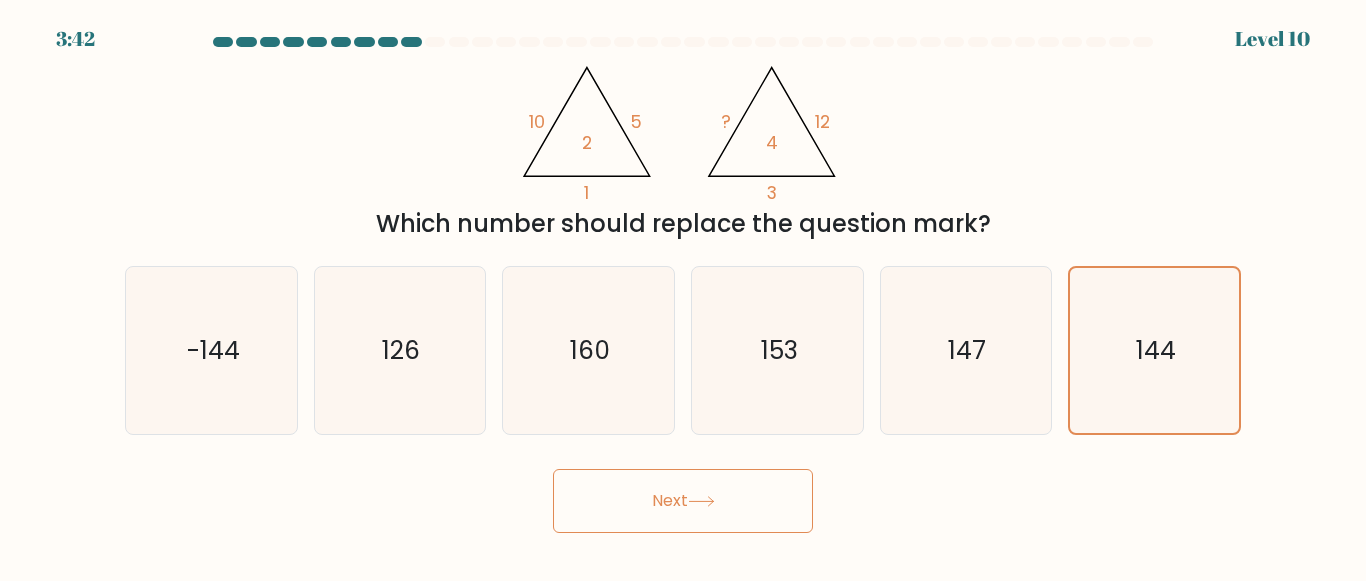 click on "Next" at bounding box center (683, 501) 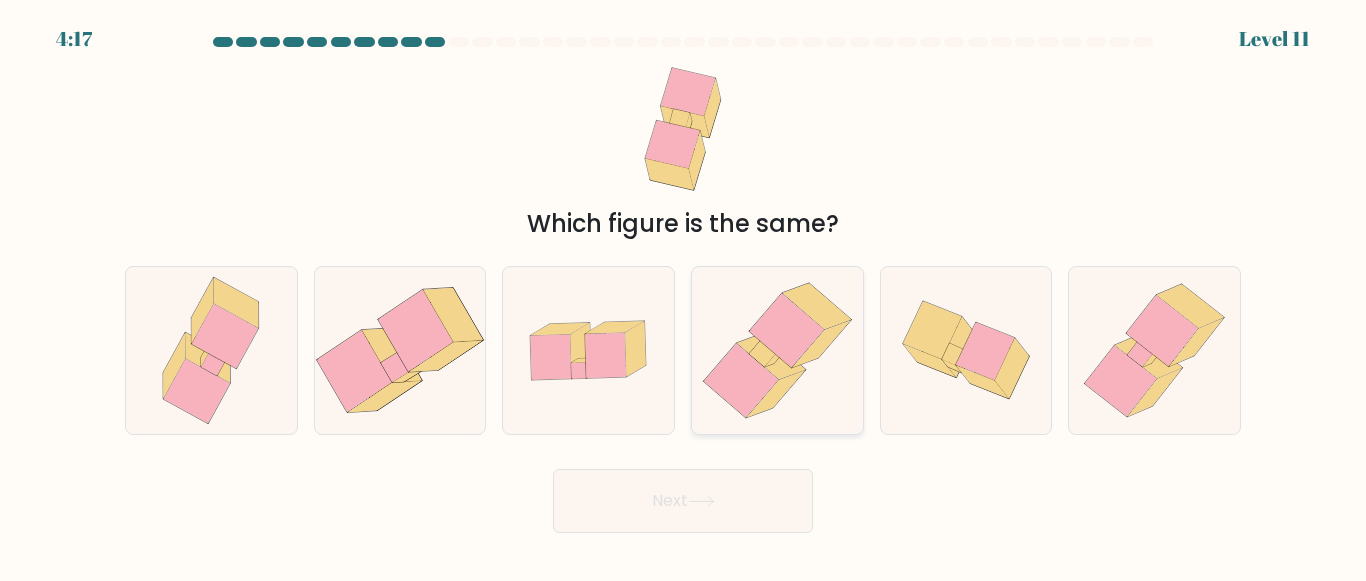 click 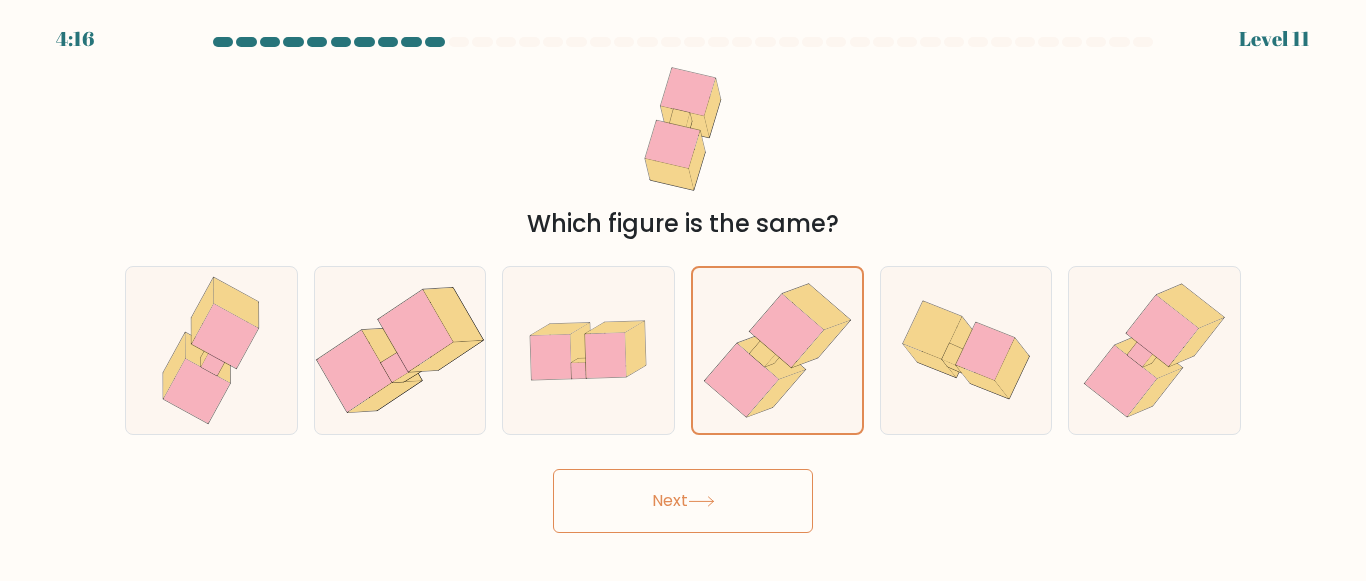 click on "Next" at bounding box center [683, 501] 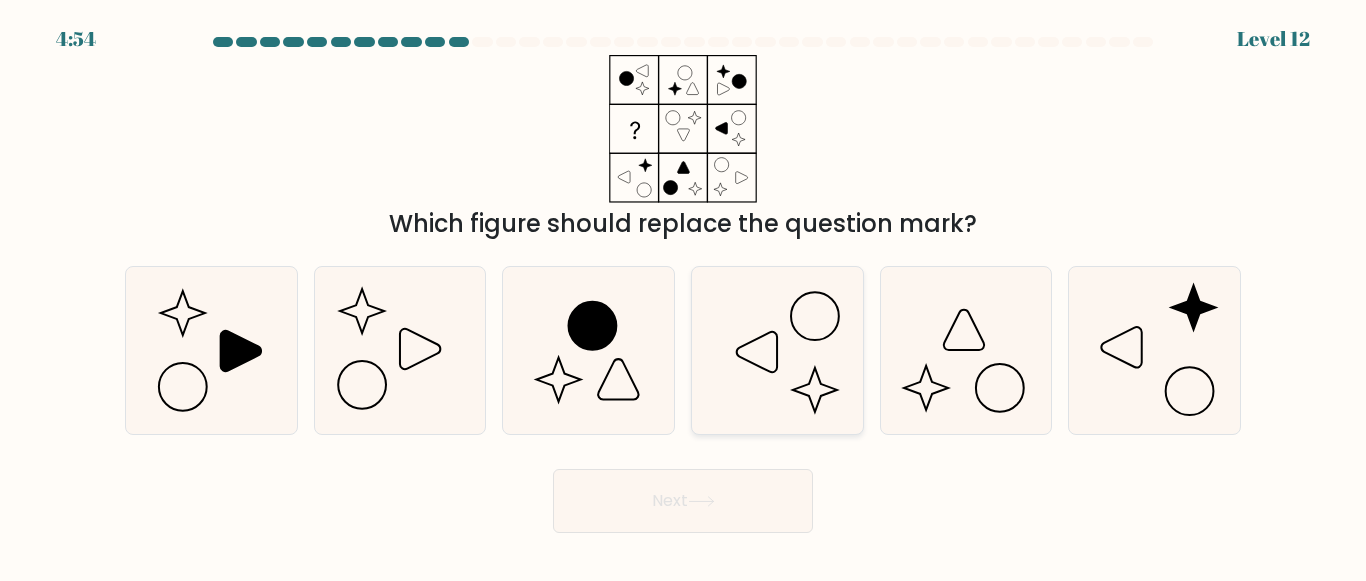 click 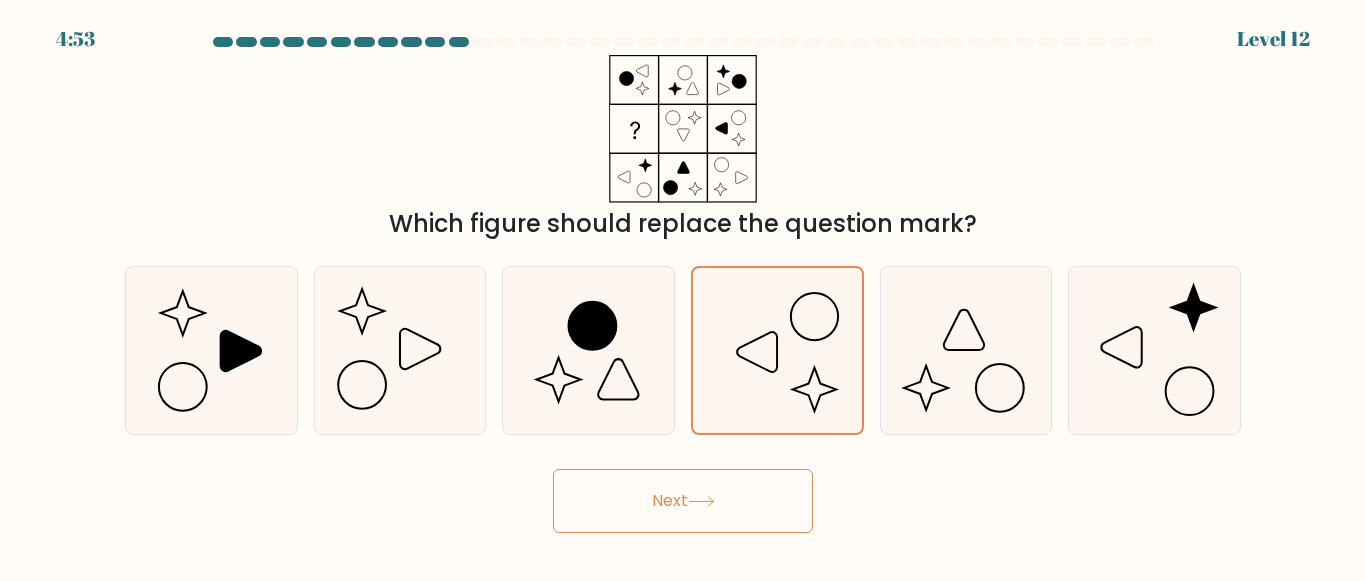 click on "Next" at bounding box center (683, 501) 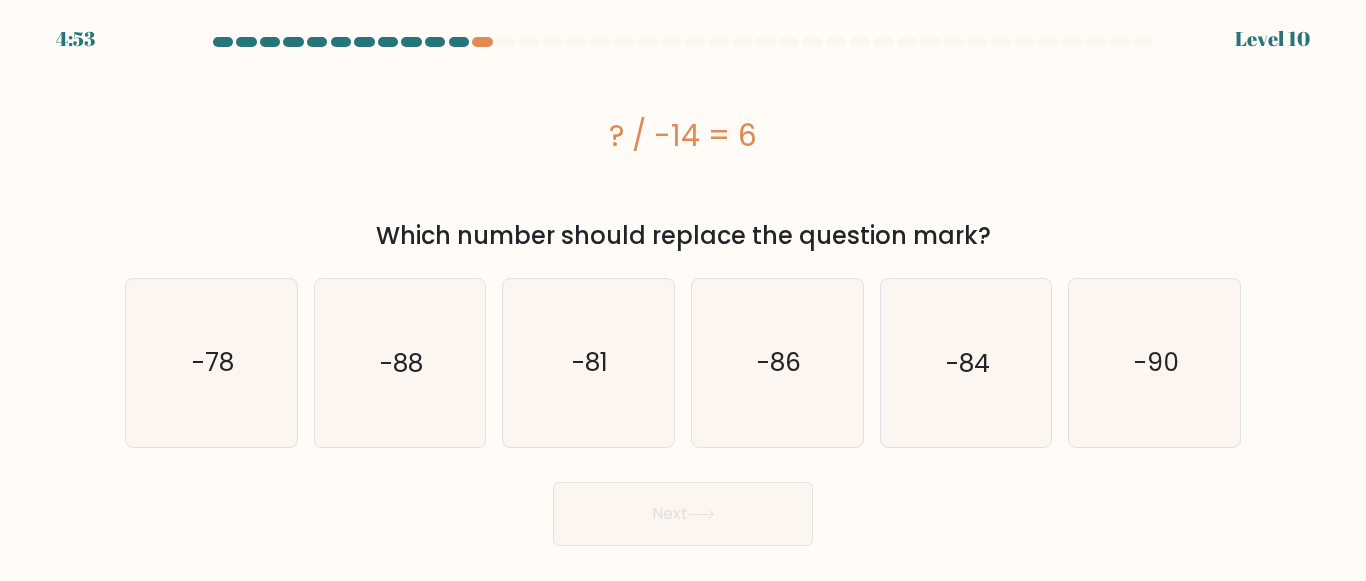 click on "Next" at bounding box center (683, 514) 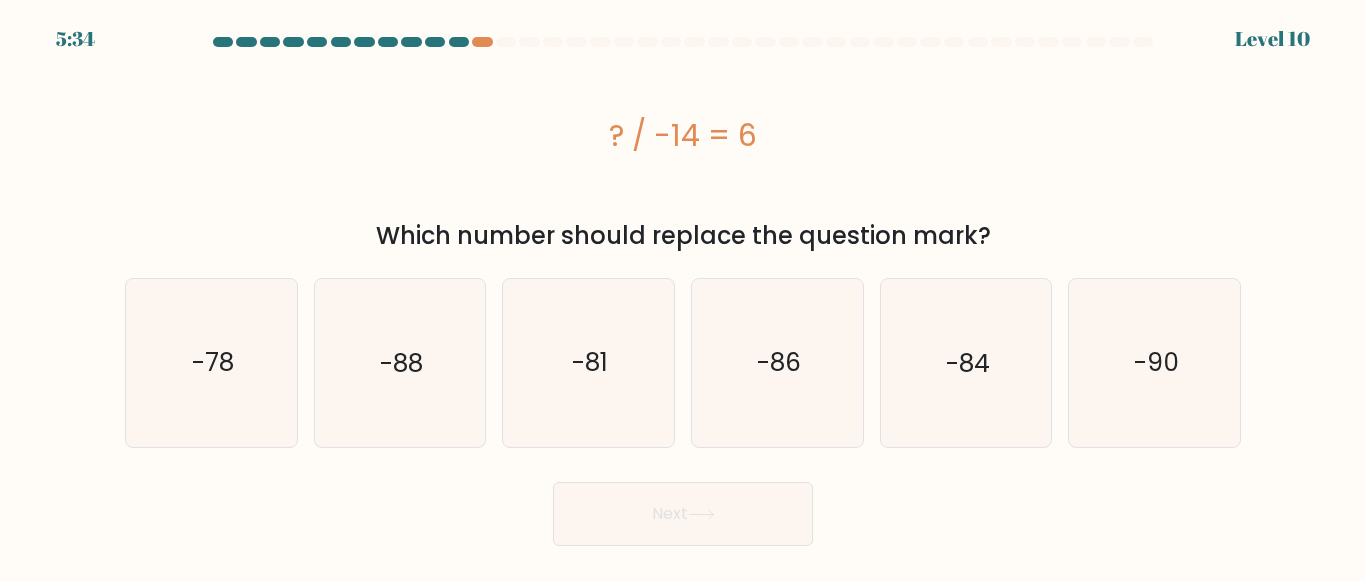 click on "? / -14 = 6" at bounding box center (683, 135) 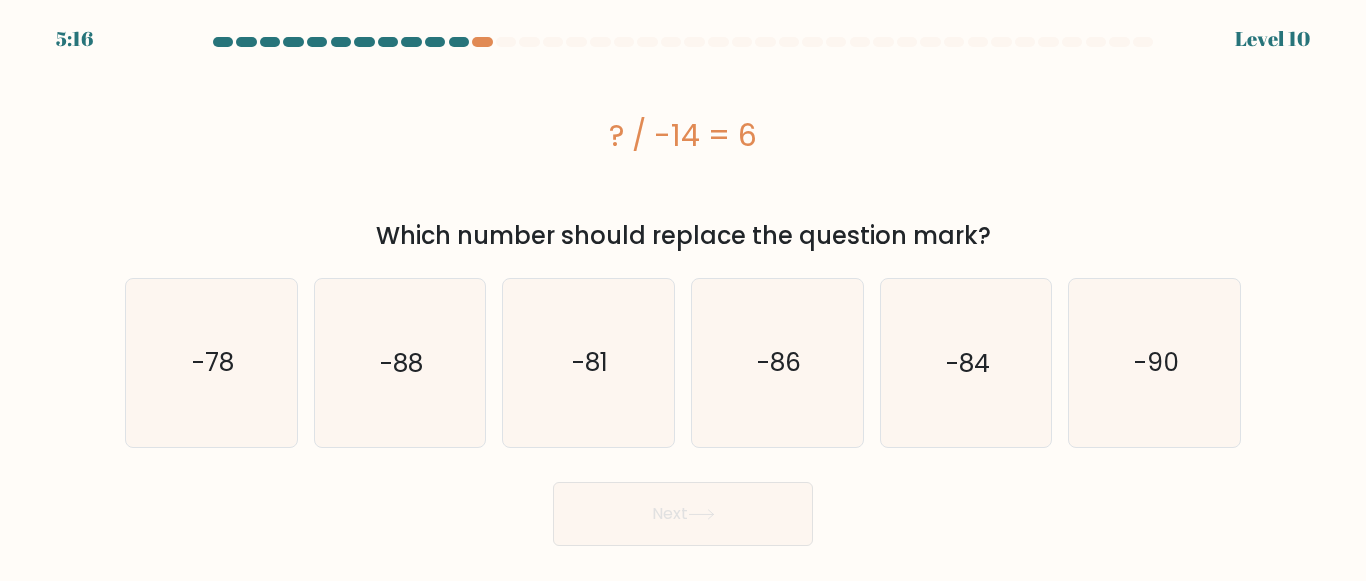 drag, startPoint x: 975, startPoint y: 373, endPoint x: 758, endPoint y: 478, distance: 241.06845 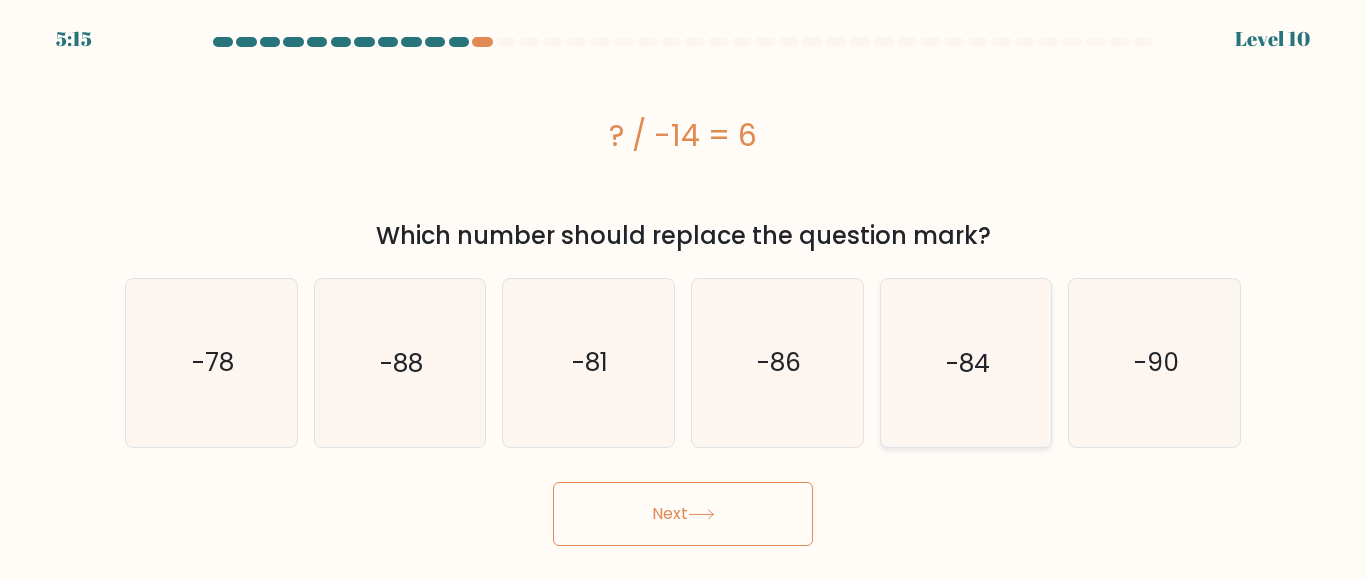 click on "-84" 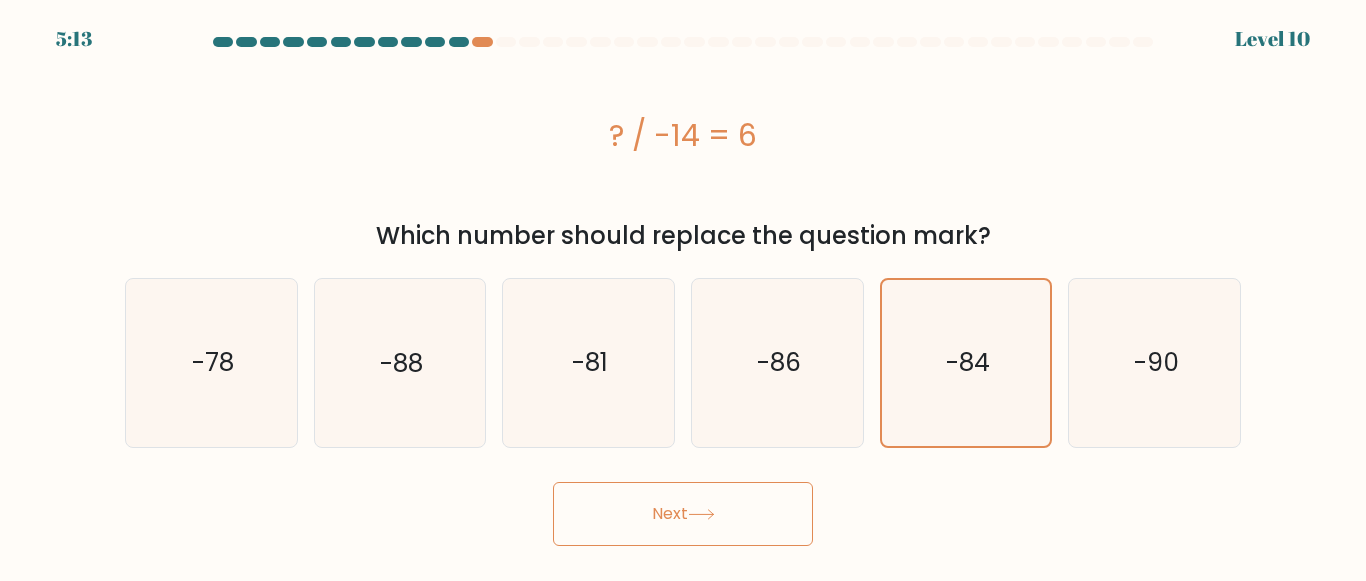 click on "Next" at bounding box center [683, 514] 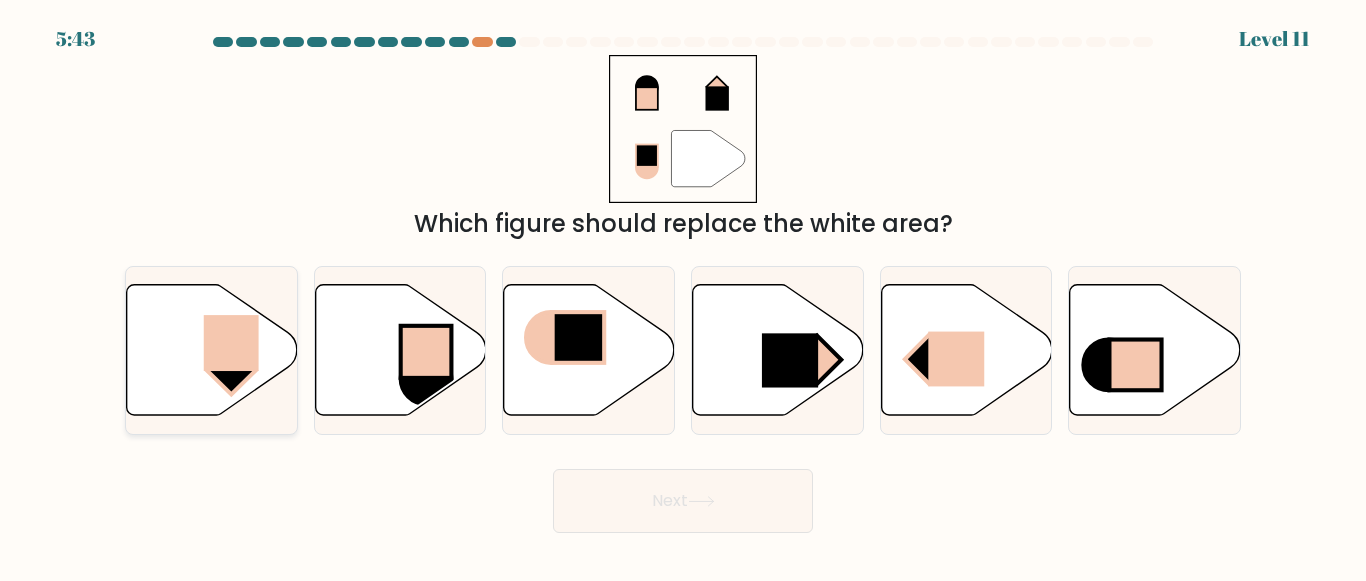 click 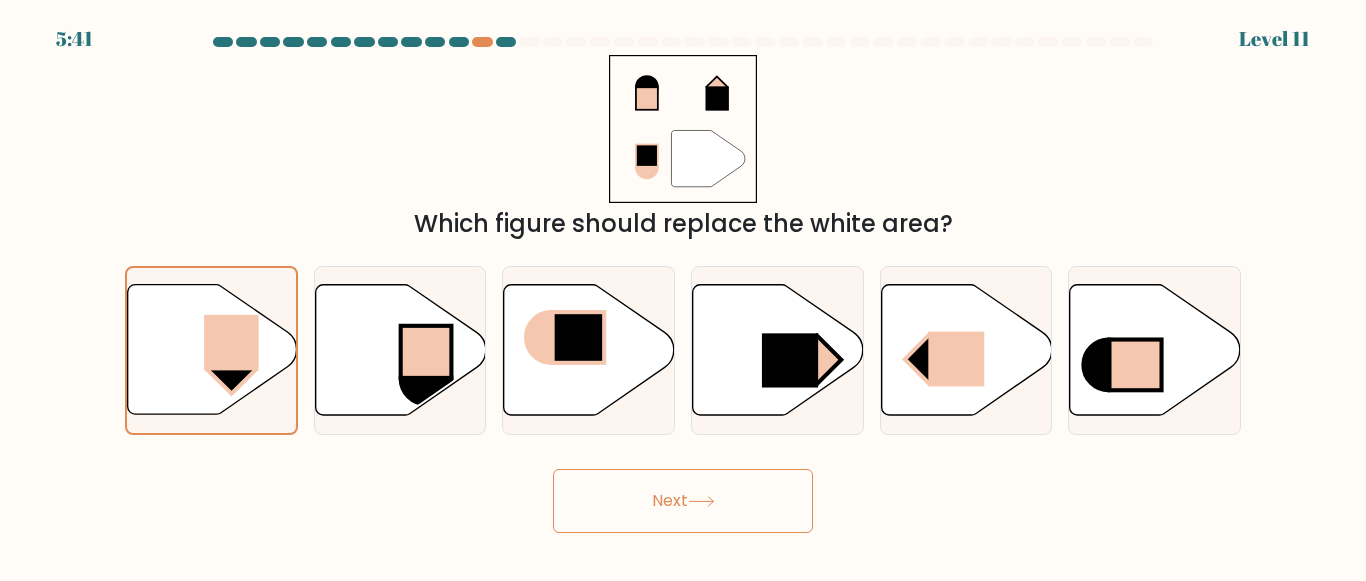 click on "Next" at bounding box center (683, 501) 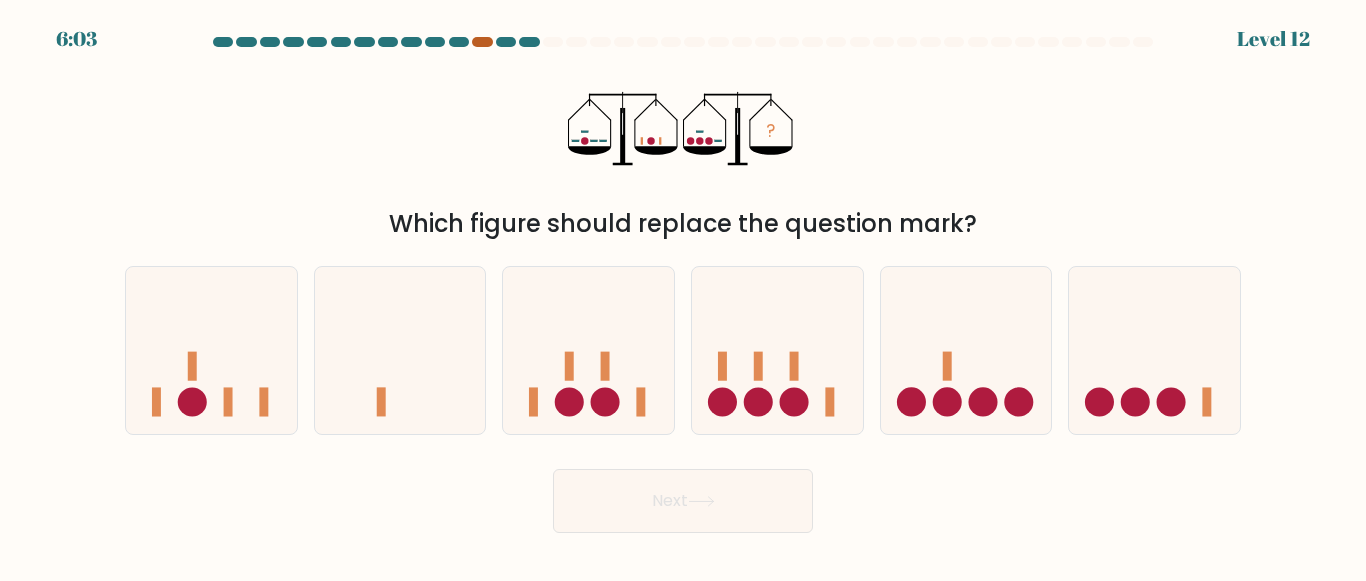 click at bounding box center [482, 42] 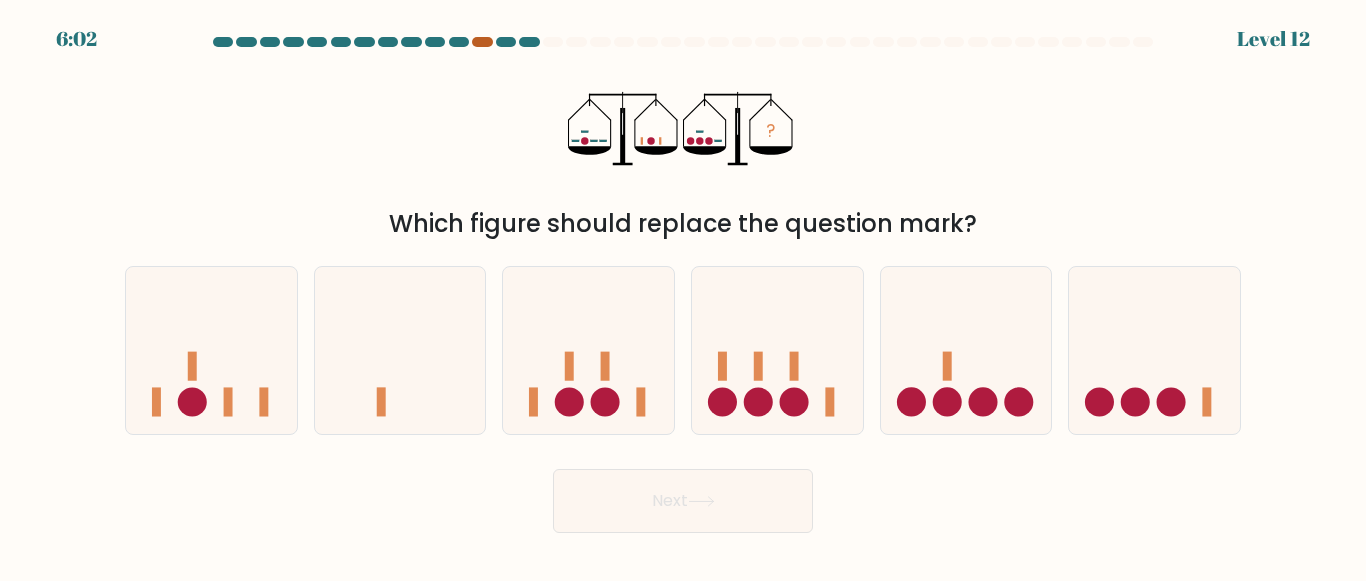 click at bounding box center (482, 42) 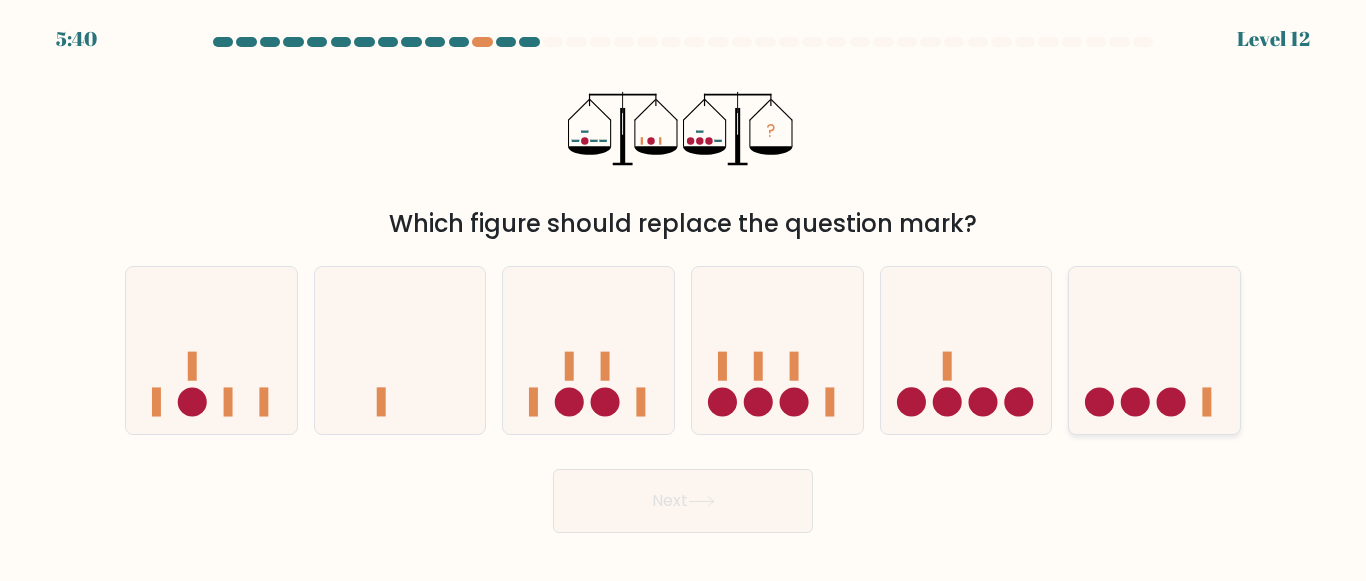 click 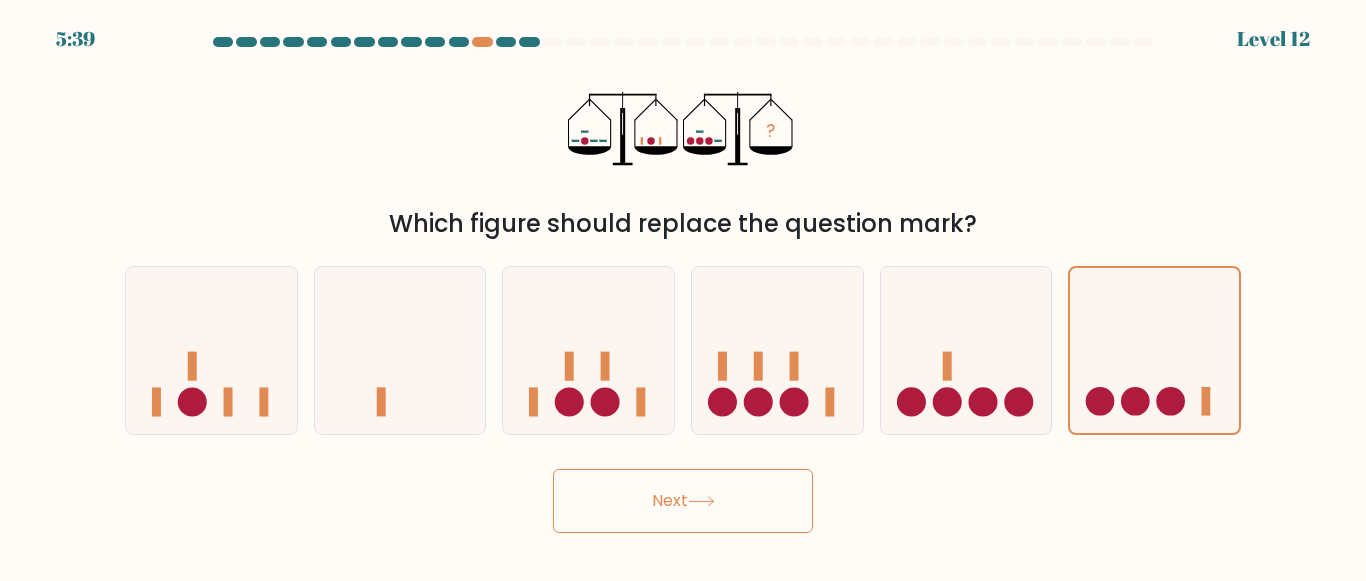 click on "Next" at bounding box center [683, 501] 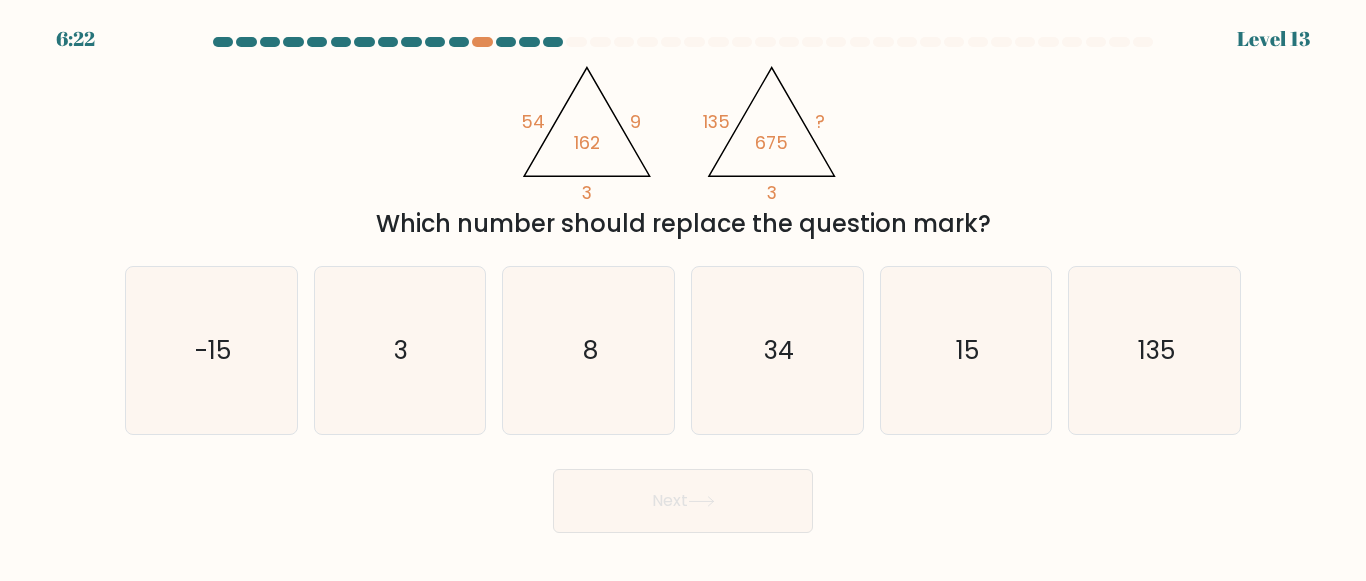 click on "a.
-15
b.
3
c." at bounding box center [683, 342] 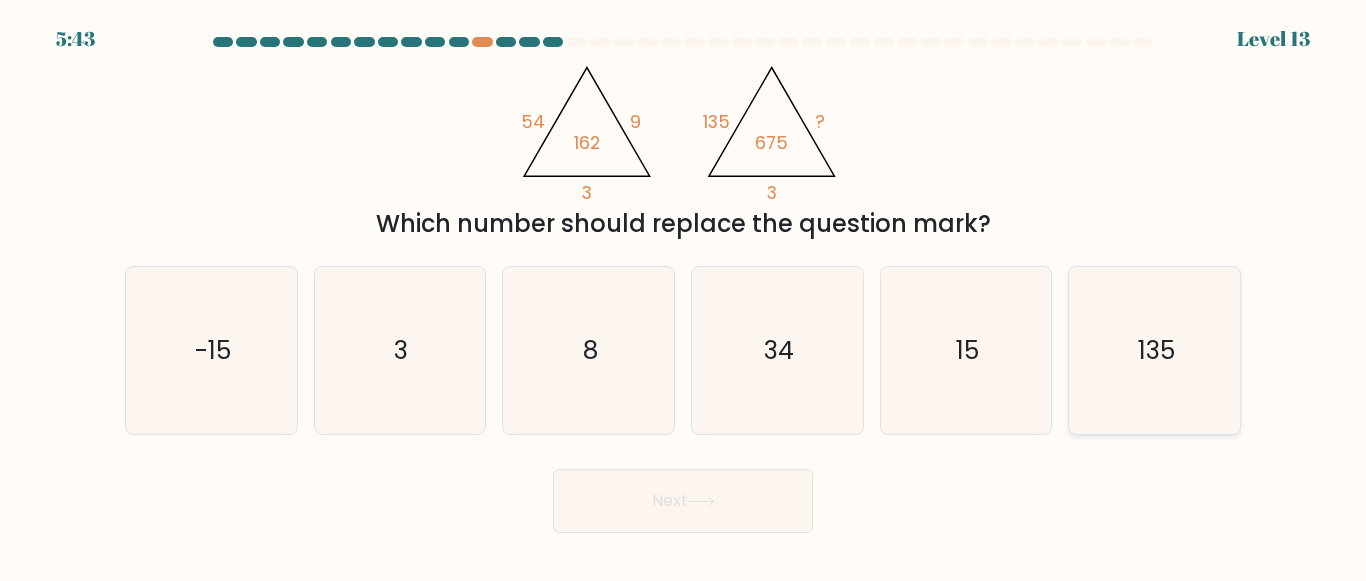 click on "135" 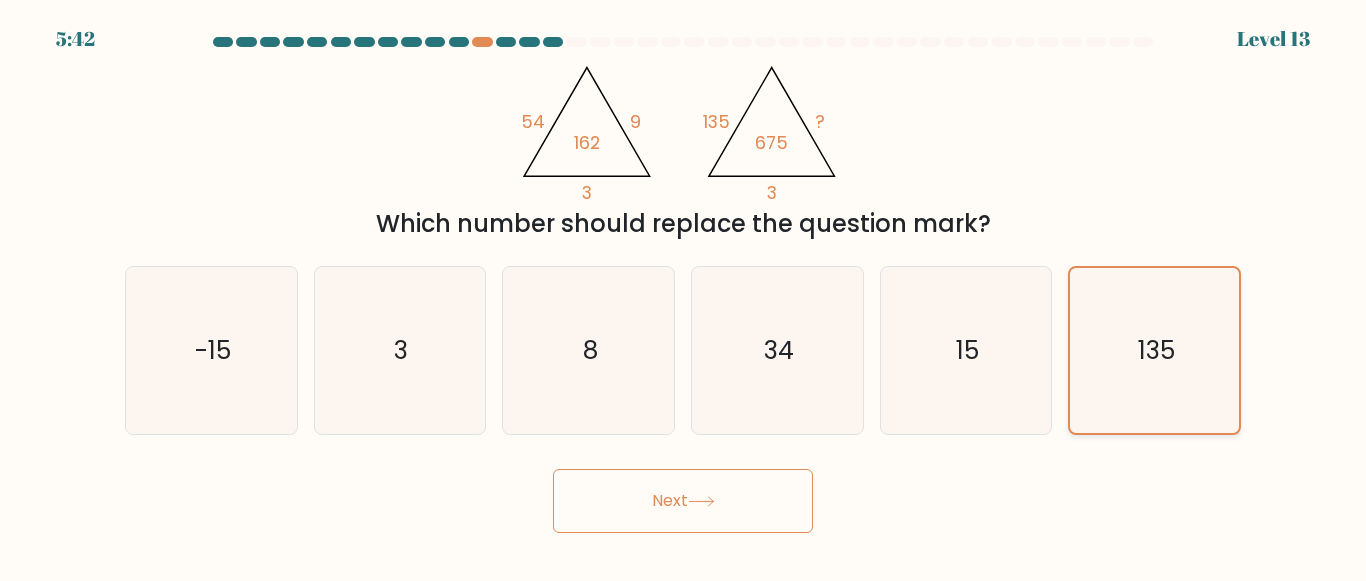 click on "135" 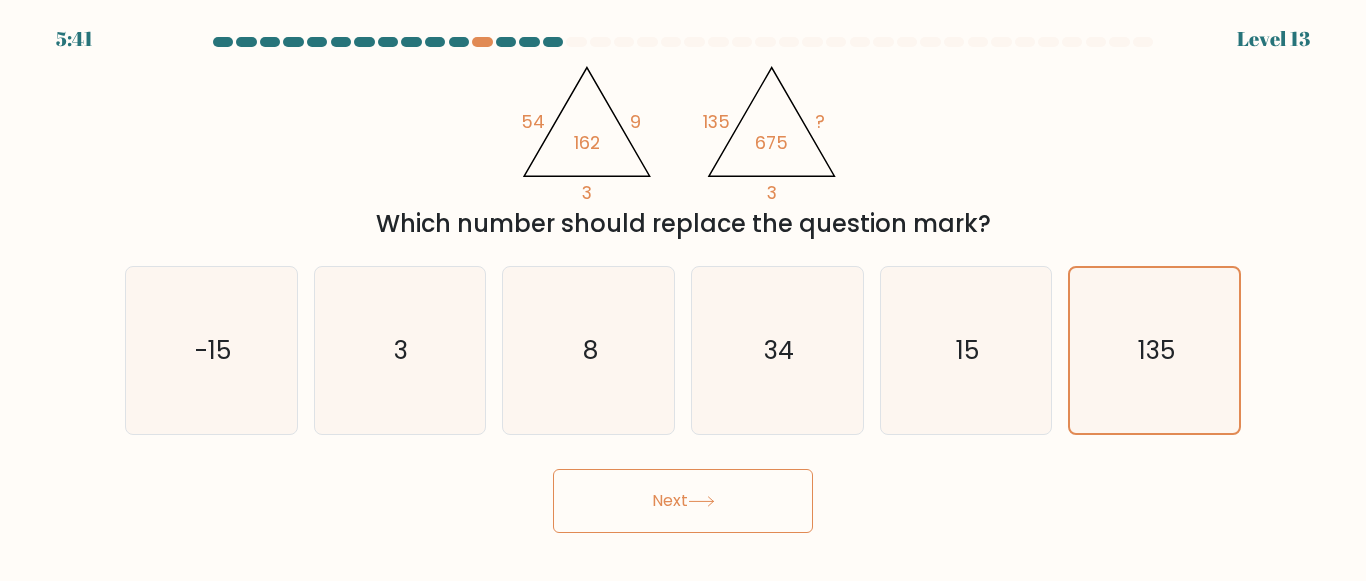 click on "Next" at bounding box center (683, 501) 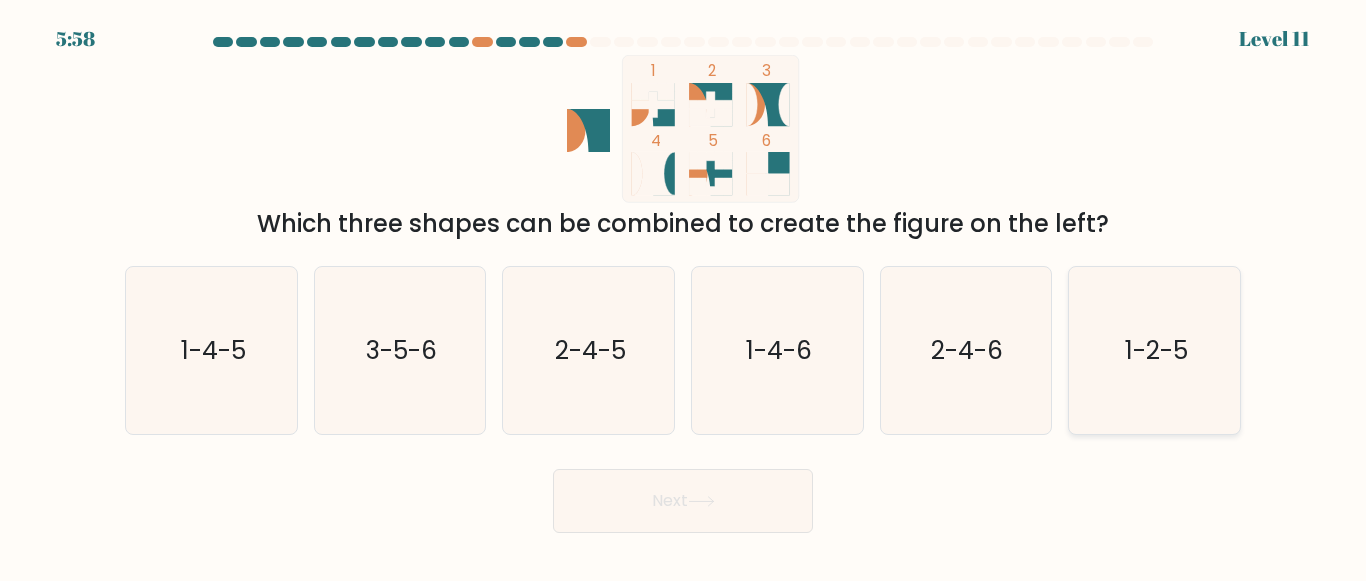 click on "1-2-5" 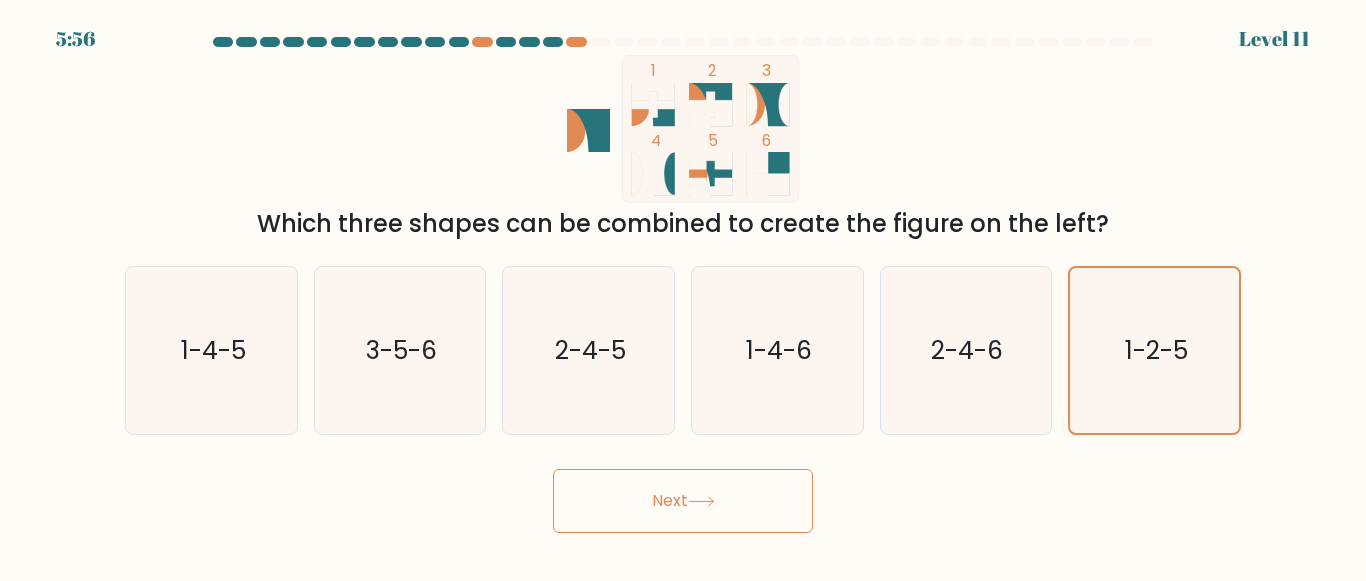 click on "Next" at bounding box center [683, 501] 